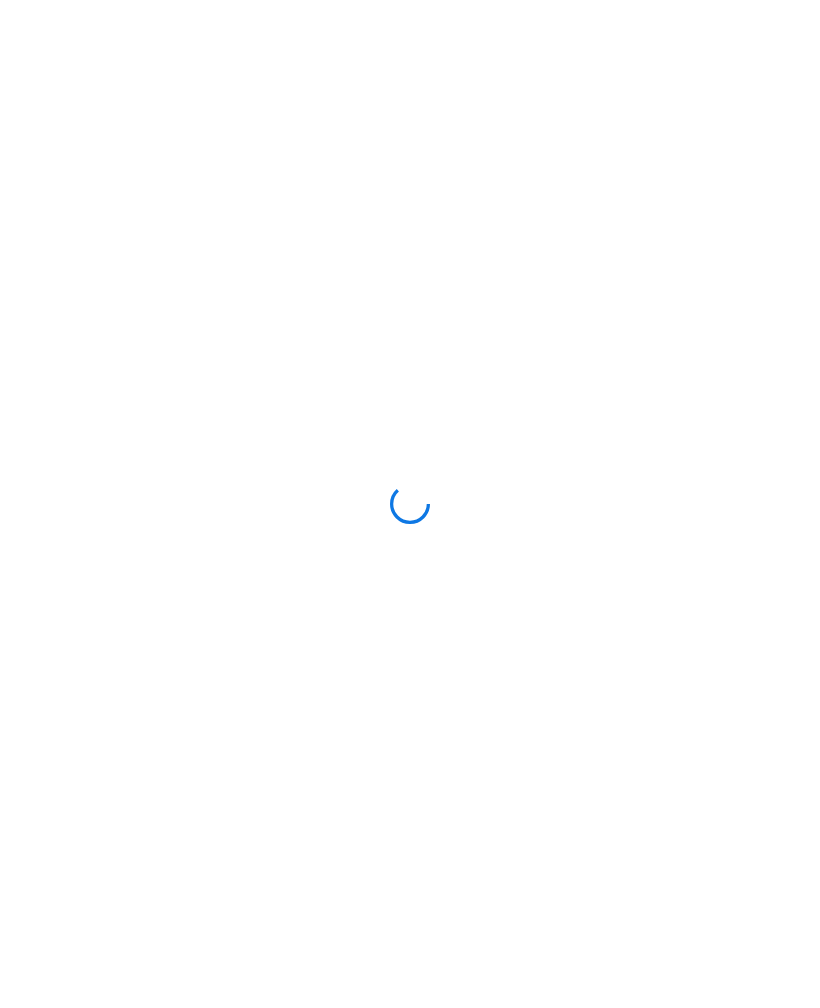 scroll, scrollTop: 0, scrollLeft: 0, axis: both 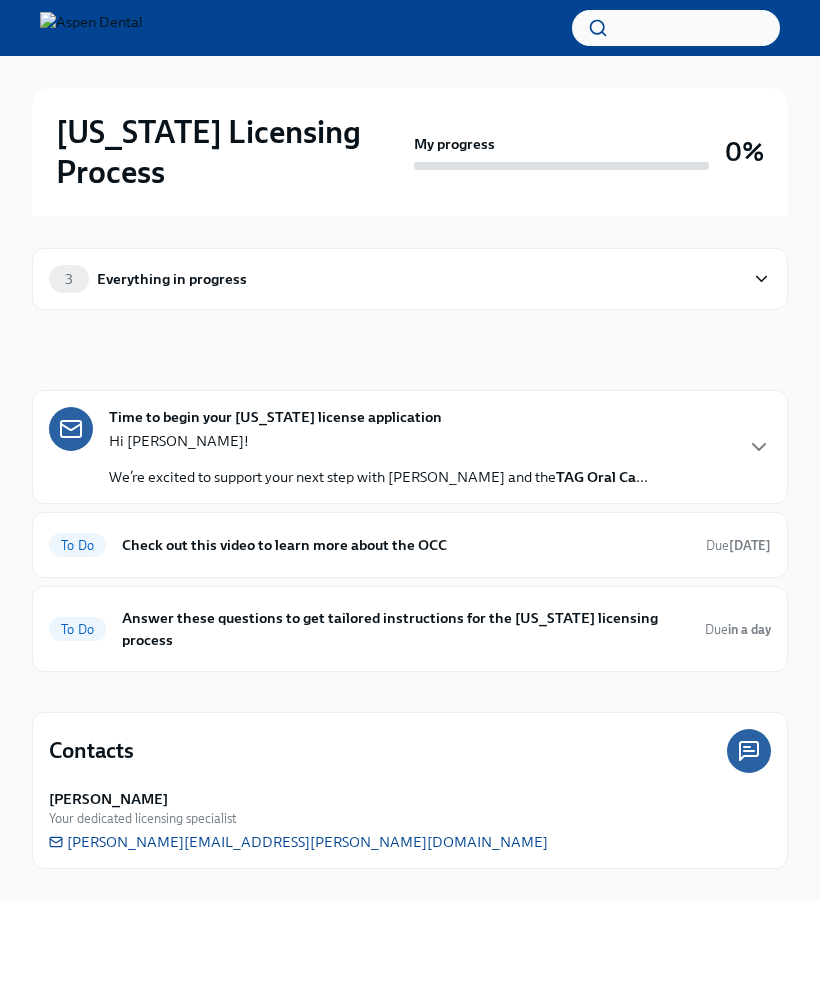 click 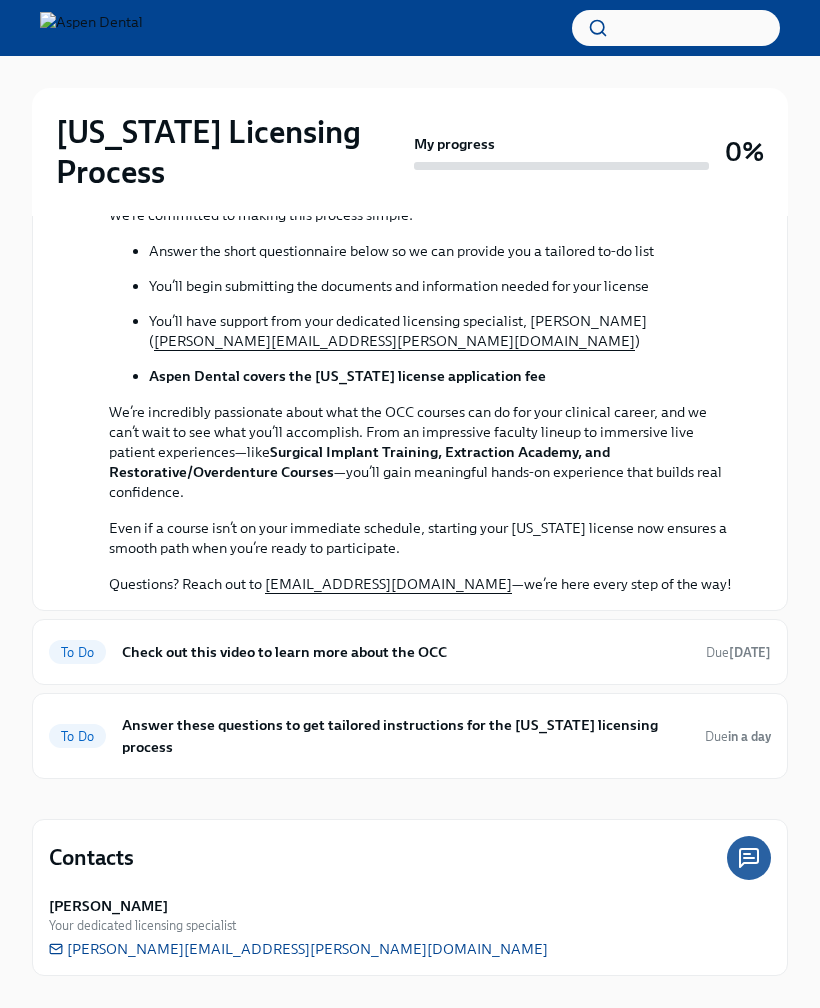scroll, scrollTop: 545, scrollLeft: 0, axis: vertical 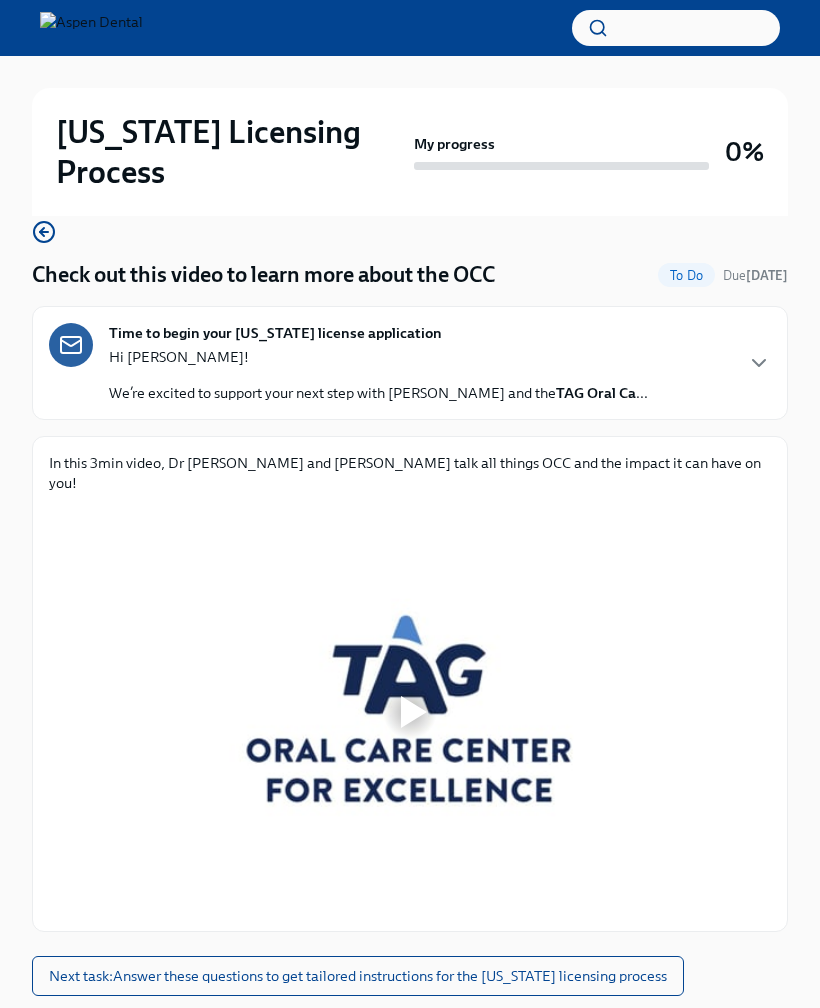 click on "Next task :  Answer these questions to get tailored instructions for the [US_STATE] licensing process" at bounding box center [358, 976] 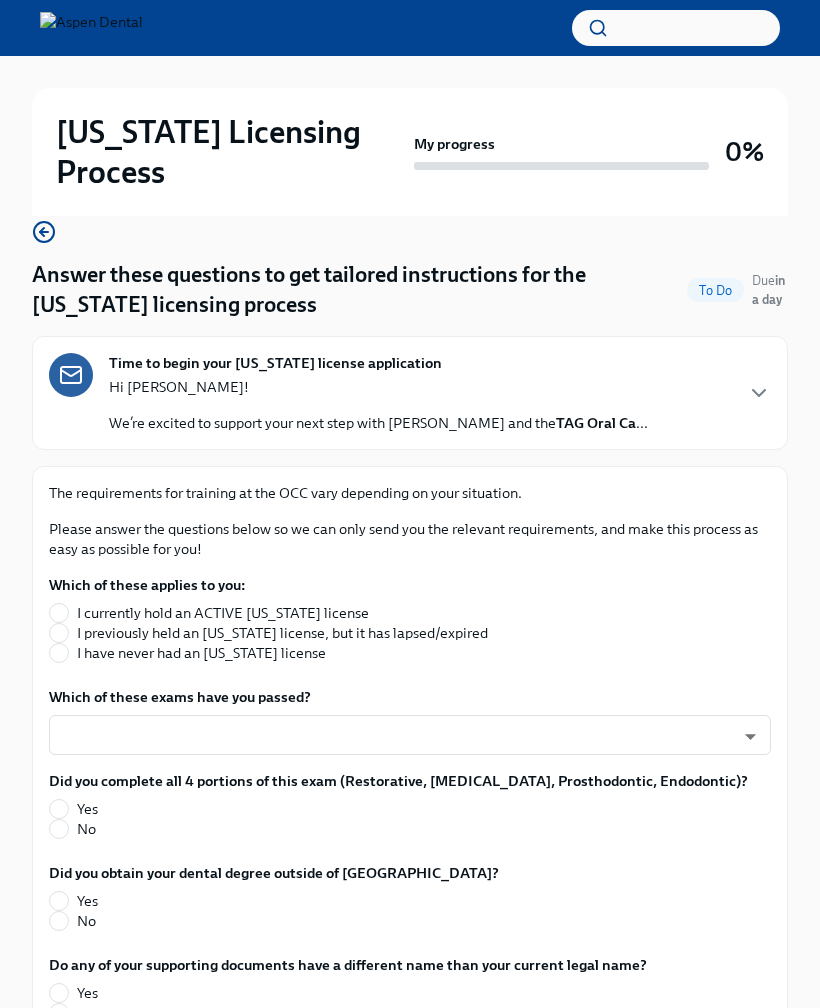 click on "I have never had an [US_STATE] license" at bounding box center (201, 653) 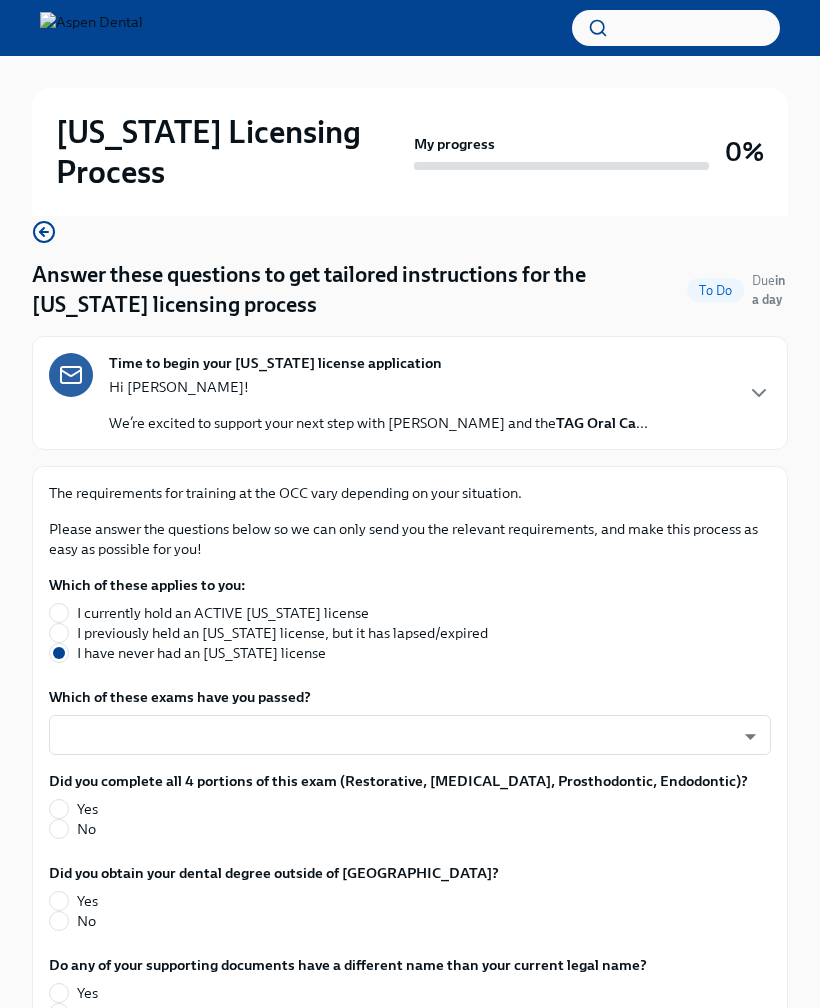click on "[US_STATE] Licensing Process My progress 0% 2 To do tasks Answer these questions to get tailored instructions for the [US_STATE] licensing process To Do Due  in a day Time to begin your [US_STATE] license application Hi [PERSON_NAME]!
We’re excited to support your next step with Aspen Dental and the  TAG Oral Ca ... The requirements for training at the OCC vary depending on your situation.
Please answer the questions below so we can only send you the relevant requirements, and make this process as easy as possible for you! Which of these applies to you: I currently hold an ACTIVE [US_STATE] license I previously held an [US_STATE] license, but it has lapsed/expired I have never had an [US_STATE] license Which of these exams have you passed? ​ ​ Did you complete all 4 portions of this exam (Restorative, [MEDICAL_DATA], Prosthodontic, Endodontic)? Yes No Did you obtain your dental degree outside of [GEOGRAPHIC_DATA]? Yes No Do any of your supporting documents have a different name than your current legal name? Yes" at bounding box center (410, 1359) 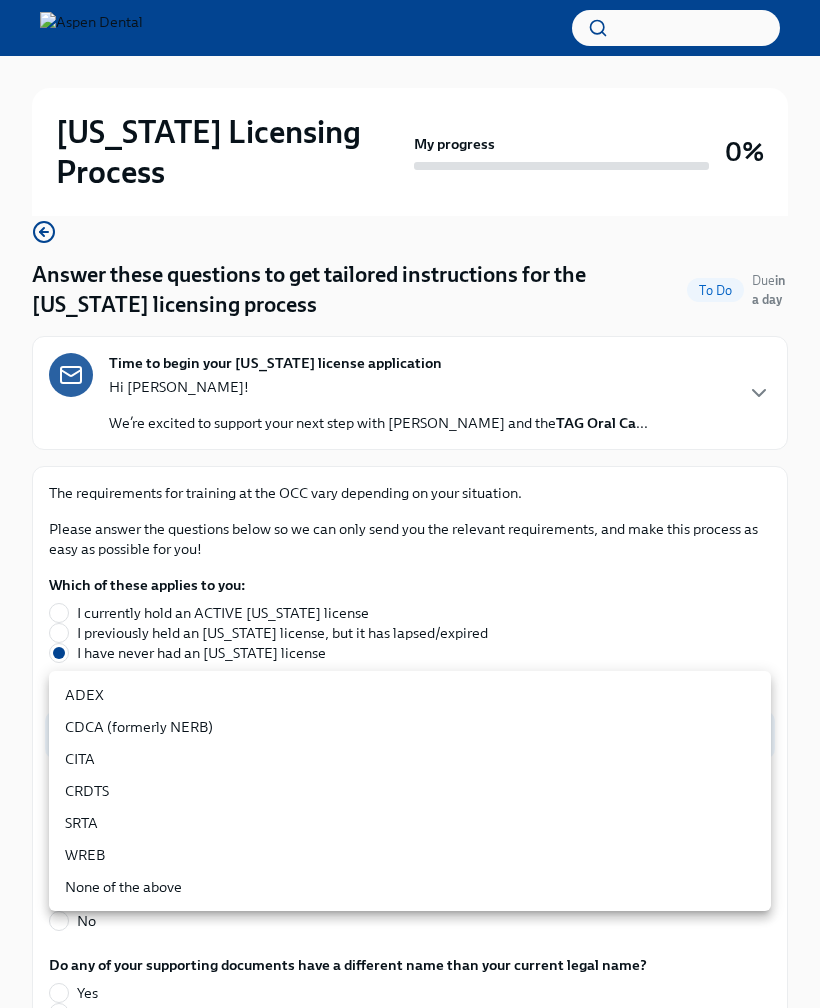 click on "CDCA (formerly NERB)" at bounding box center (410, 727) 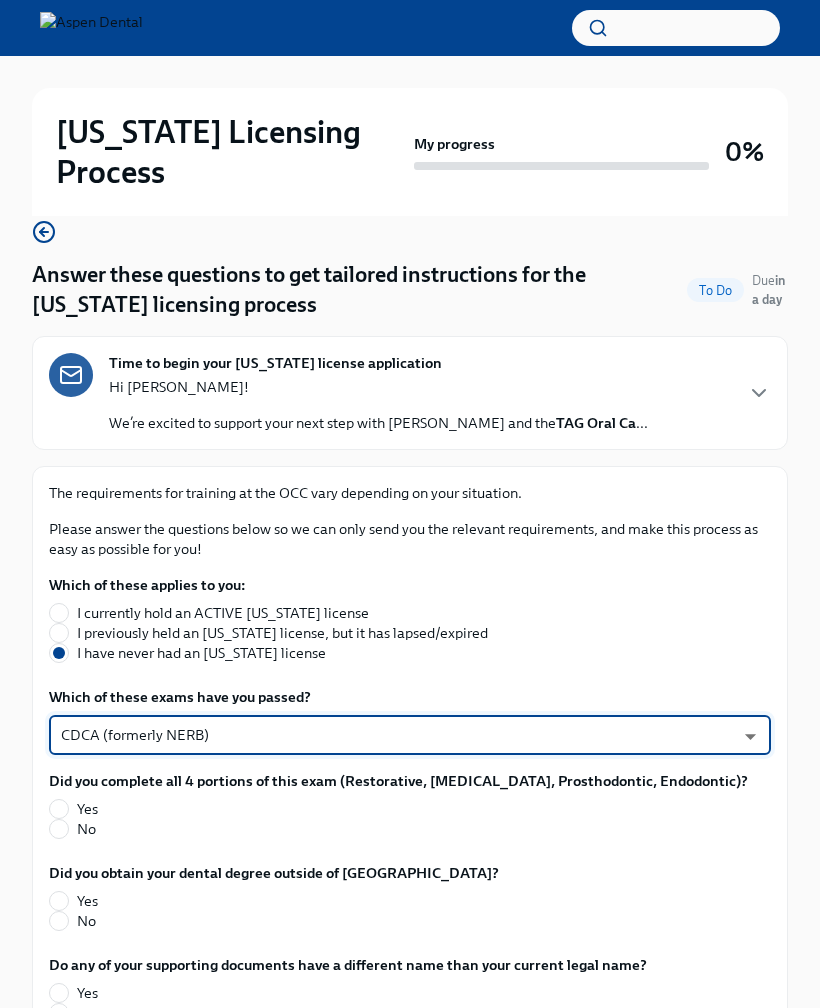 click on "[US_STATE] Licensing Process My progress 0% 2 To do tasks Answer these questions to get tailored instructions for the [US_STATE] licensing process To Do Due  in a day Time to begin your [US_STATE] license application Hi [PERSON_NAME]!
We’re excited to support your next step with Aspen Dental and the  TAG Oral Ca ... The requirements for training at the OCC vary depending on your situation.
Please answer the questions below so we can only send you the relevant requirements, and make this process as easy as possible for you! Which of these applies to you: I currently hold an ACTIVE [US_STATE] license I previously held an [US_STATE] license, but it has lapsed/expired I have never had an [US_STATE] license Which of these exams have you passed? CDCA (formerly NERB) nrE-1nMl1 ​ Did you complete all 4 portions of this exam (Restorative, [MEDICAL_DATA], Prosthodontic, Endodontic)? Yes No Did you obtain your dental degree outside of [GEOGRAPHIC_DATA]? Yes No Yes No Yes No Have you been practicing for 3 or more years? Yes" at bounding box center [410, 1359] 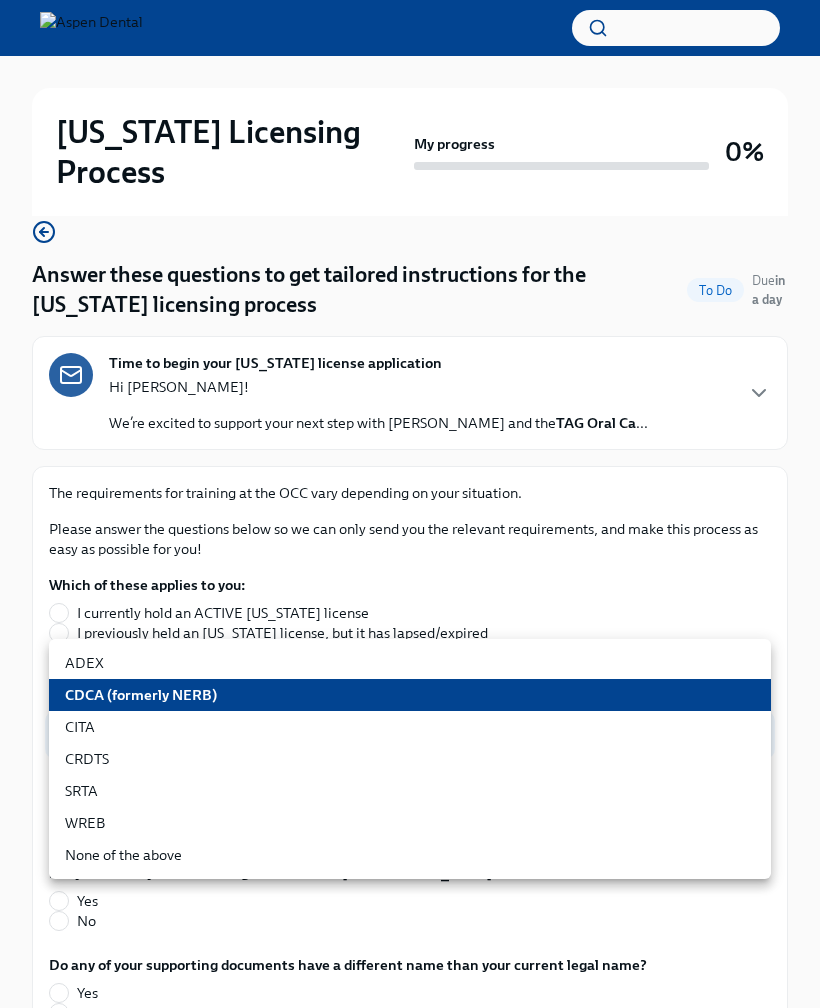 click on "ADEX" at bounding box center [410, 663] 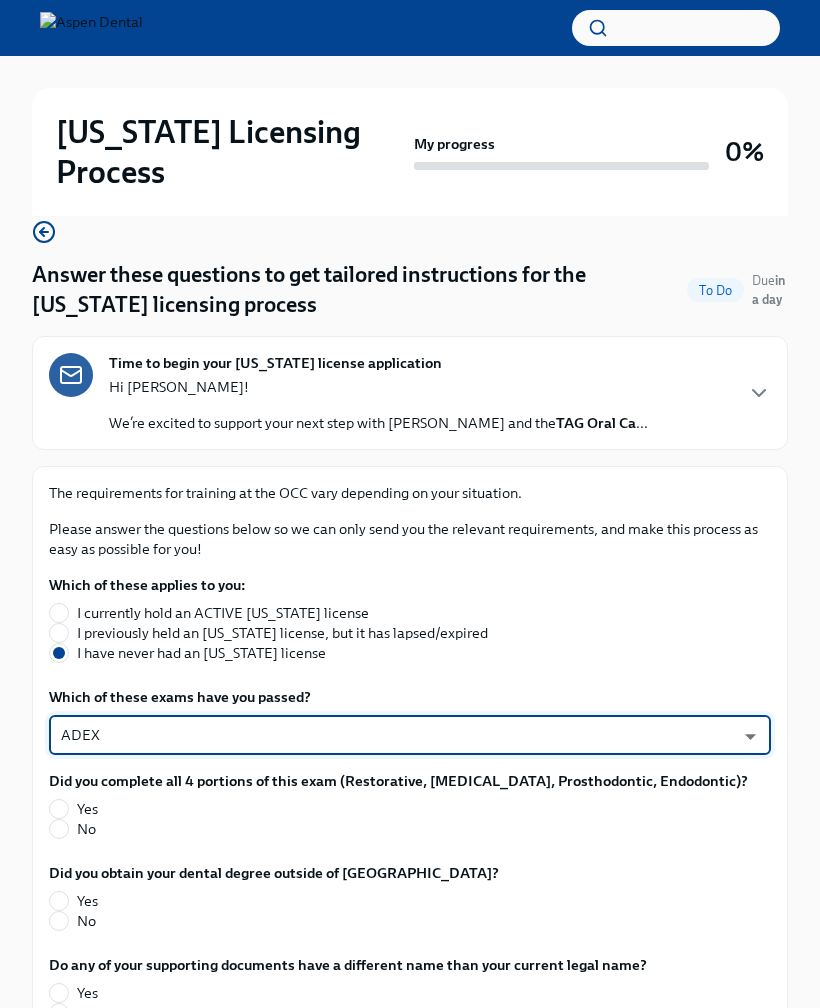 click on "[US_STATE] Licensing Process My progress 0% 2 To do tasks Answer these questions to get tailored instructions for the [US_STATE] licensing process To Do Due  in a day Time to begin your [US_STATE] license application Hi [PERSON_NAME]!
We’re excited to support your next step with Aspen Dental and the  TAG Oral Ca ... The requirements for training at the OCC vary depending on your situation.
Please answer the questions below so we can only send you the relevant requirements, and make this process as easy as possible for you! Which of these applies to you: I currently hold an ACTIVE [US_STATE] license I previously held an [US_STATE] license, but it has lapsed/expired I have never had an [US_STATE] license Which of these exams have you passed? ADEX pxo-W3vNi ​ Did you complete all 4 portions of this exam (Restorative, [MEDICAL_DATA], Prosthodontic, Endodontic)? Yes No Did you obtain your dental degree outside of [GEOGRAPHIC_DATA]? Yes No Yes No Yes No Have you been practicing for 3 or more years? Yes No [US_STATE] [US_STATE]" at bounding box center [410, 1359] 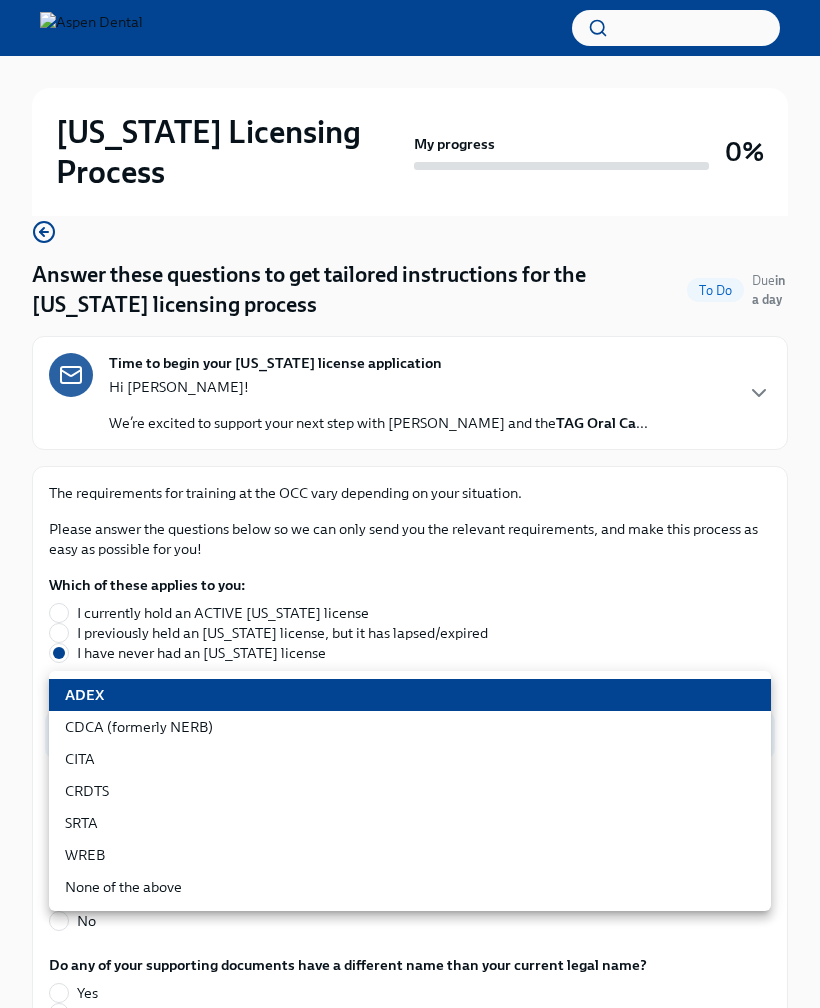 click on "ADEX" at bounding box center (410, 695) 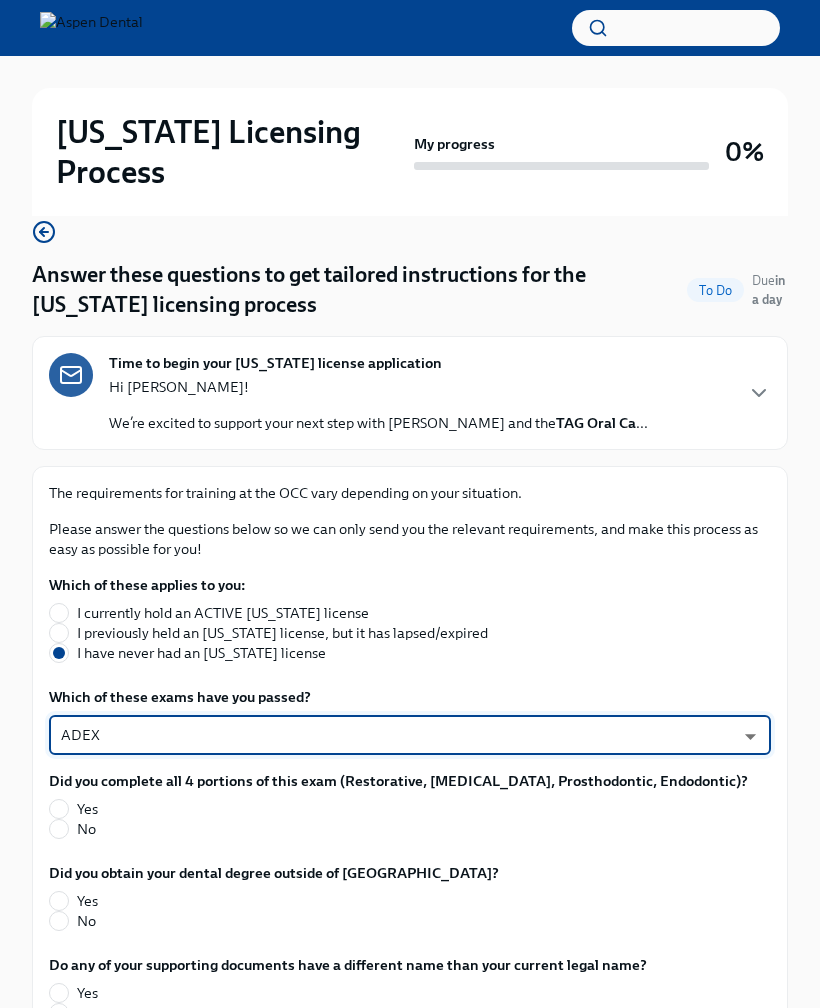 click on "Yes" at bounding box center [390, 809] 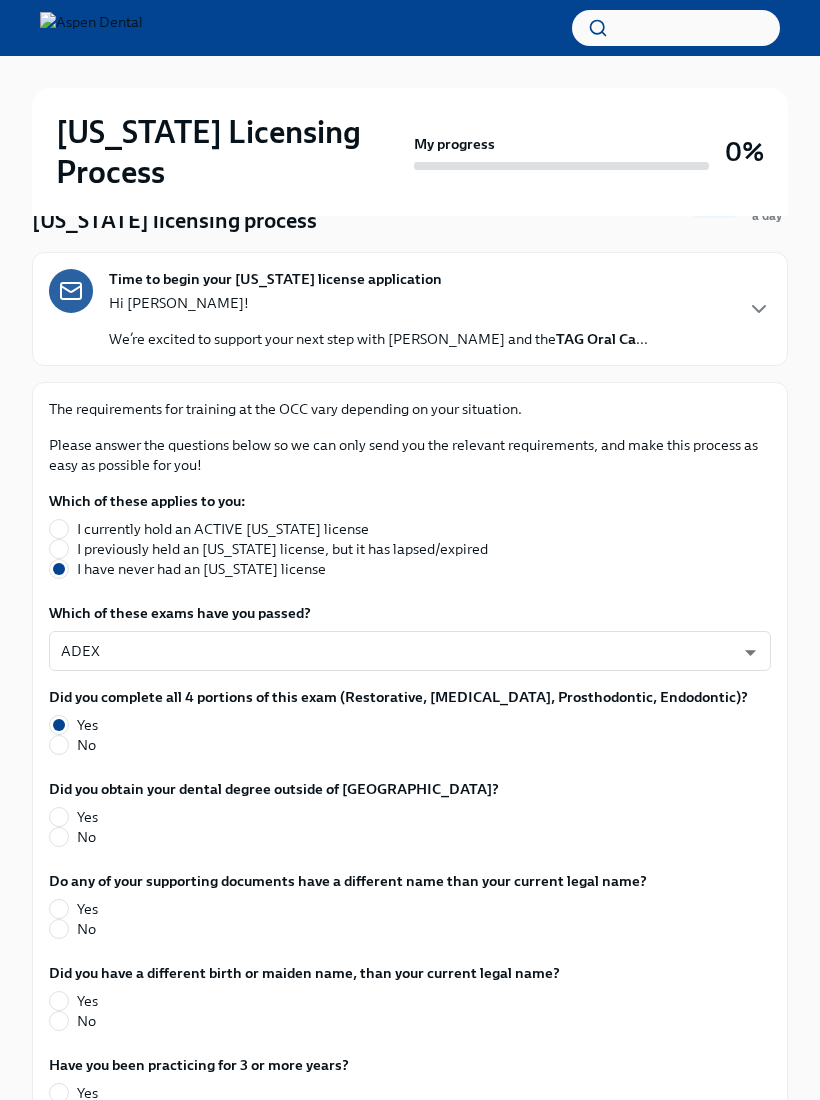 scroll, scrollTop: 219, scrollLeft: 0, axis: vertical 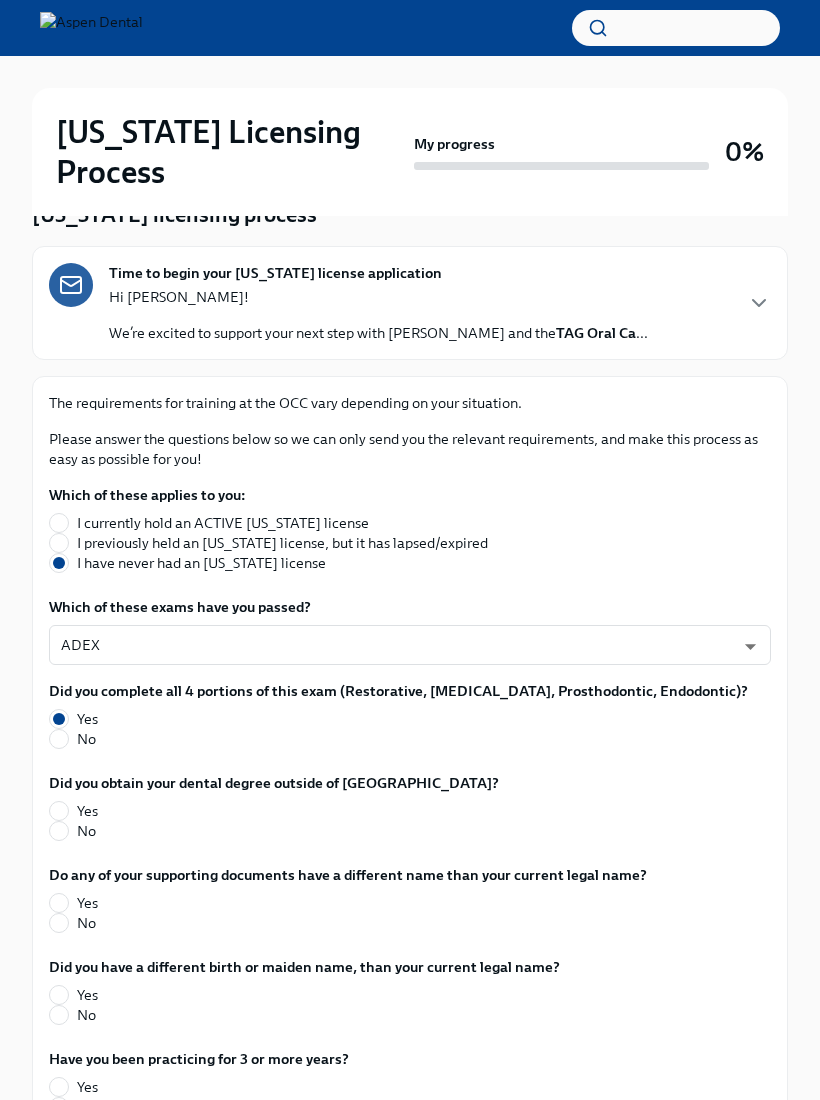 click on "No" at bounding box center [59, 832] 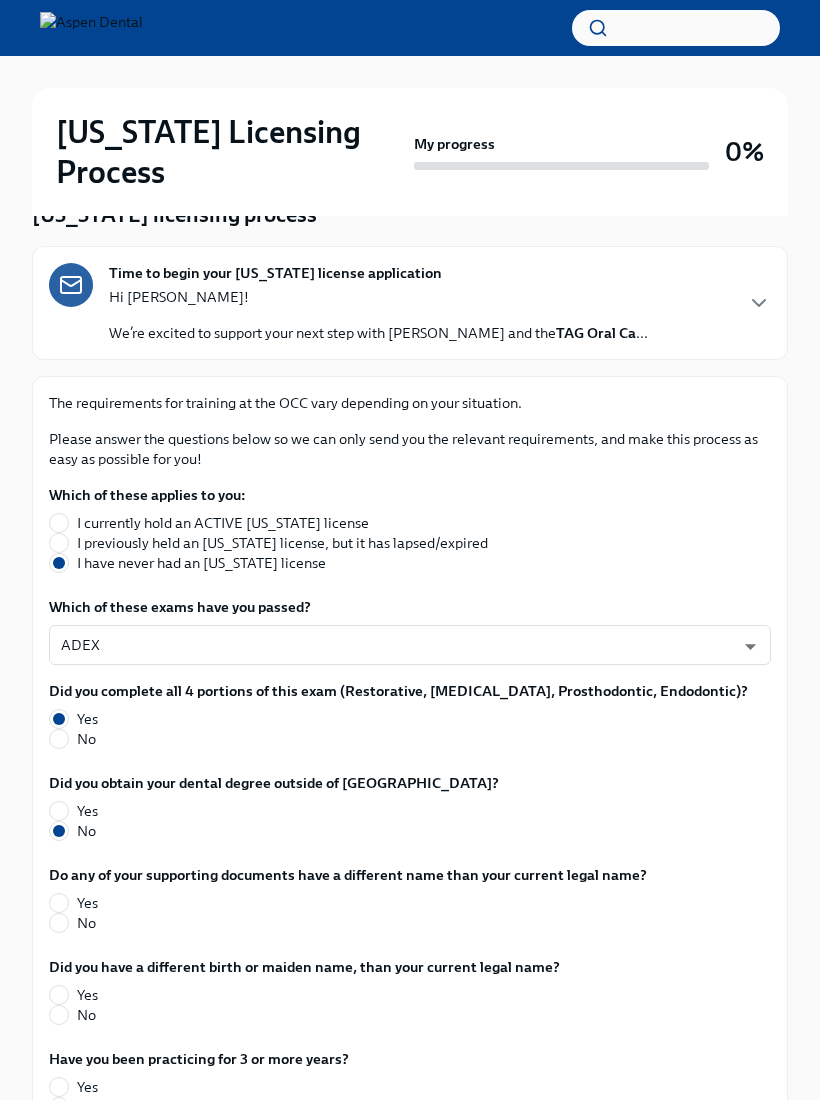 click on "No" at bounding box center [59, 923] 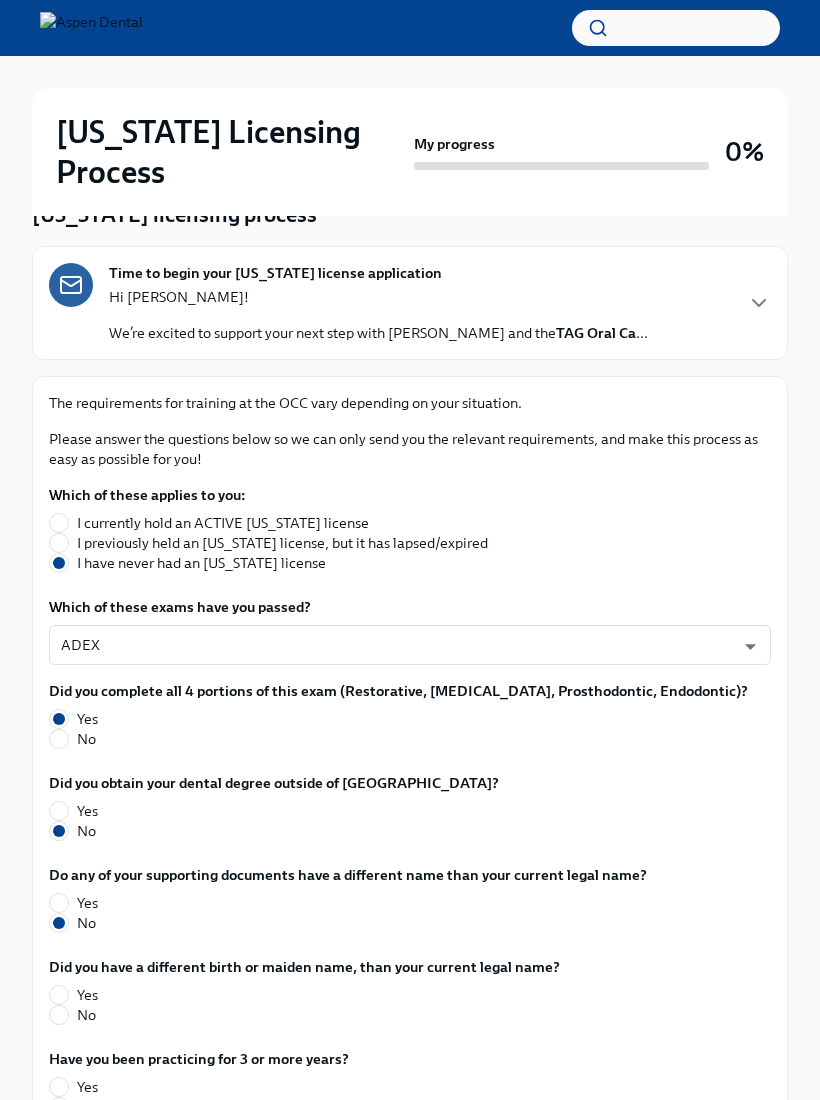 click on "No" at bounding box center (59, 1015) 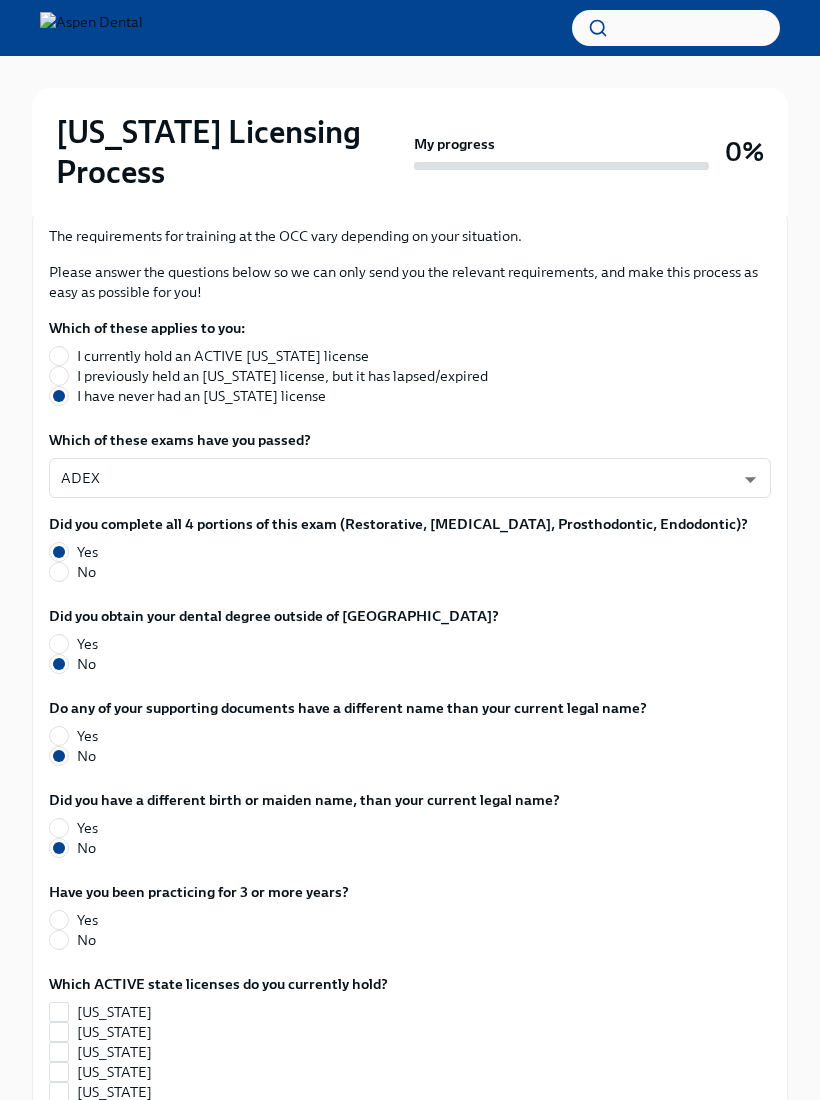 scroll, scrollTop: 415, scrollLeft: 0, axis: vertical 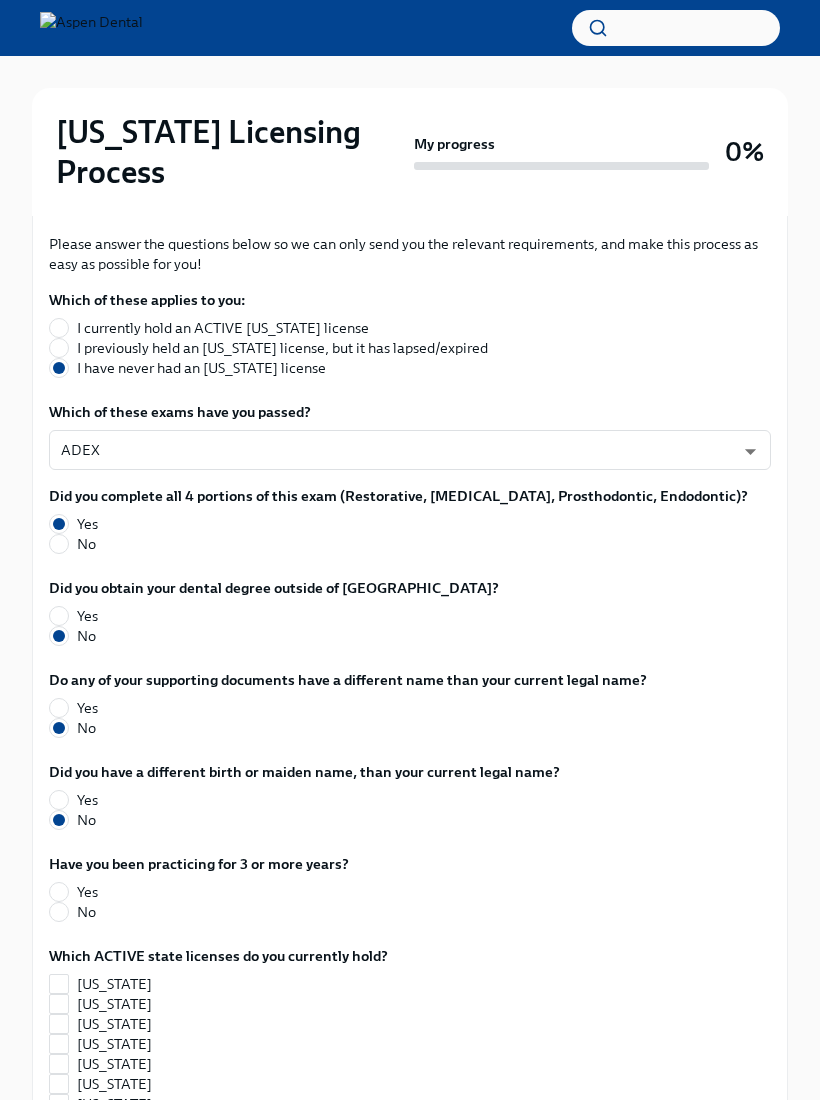 click on "No" at bounding box center (191, 912) 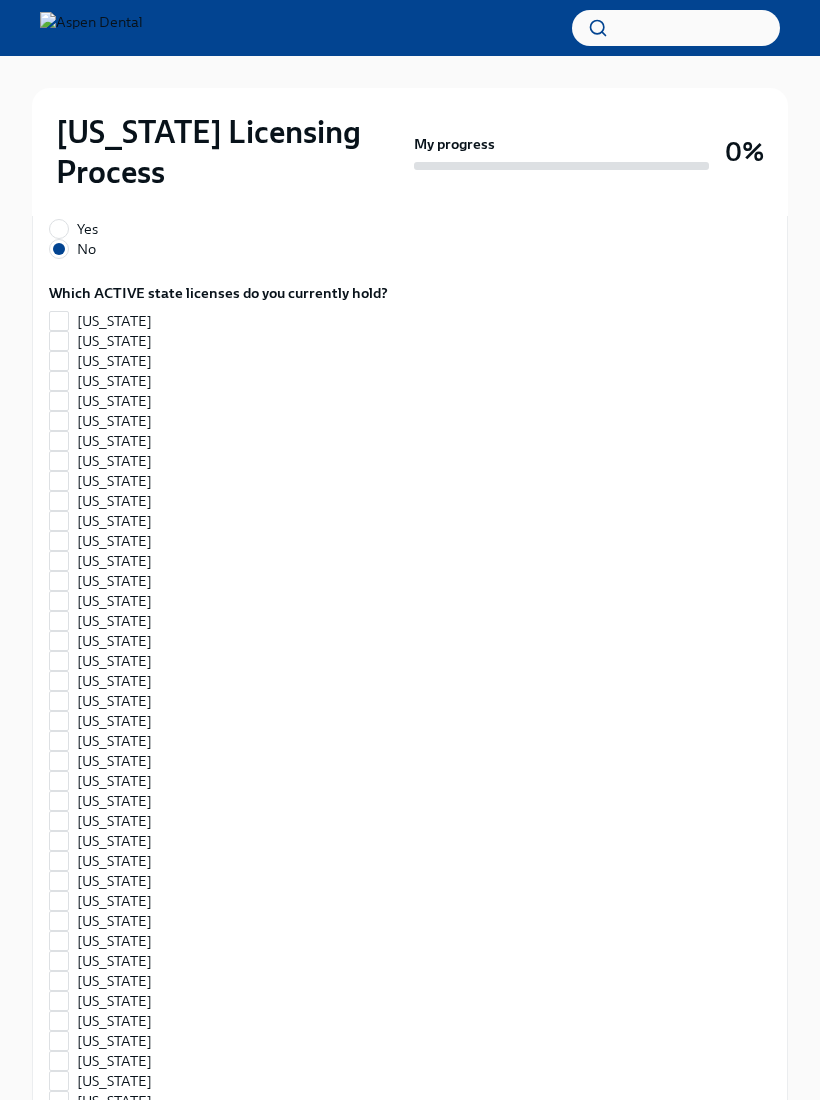 scroll, scrollTop: 1078, scrollLeft: 0, axis: vertical 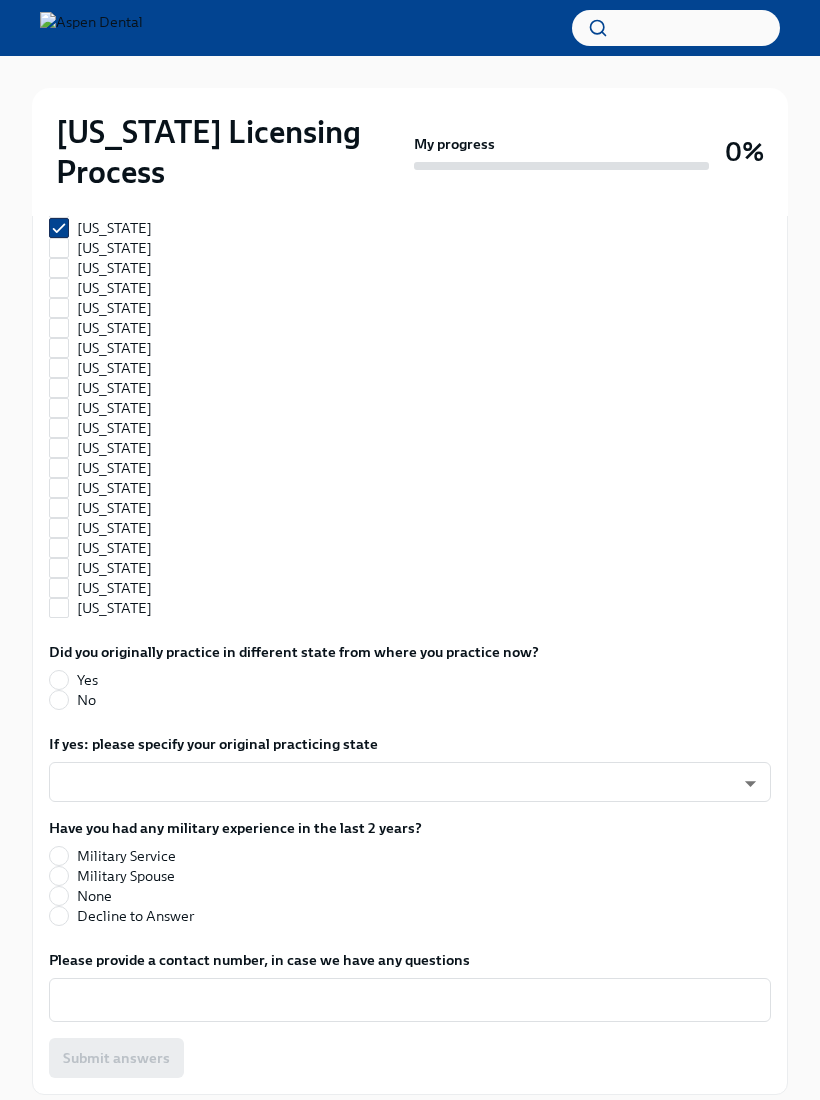 click at bounding box center [59, 700] 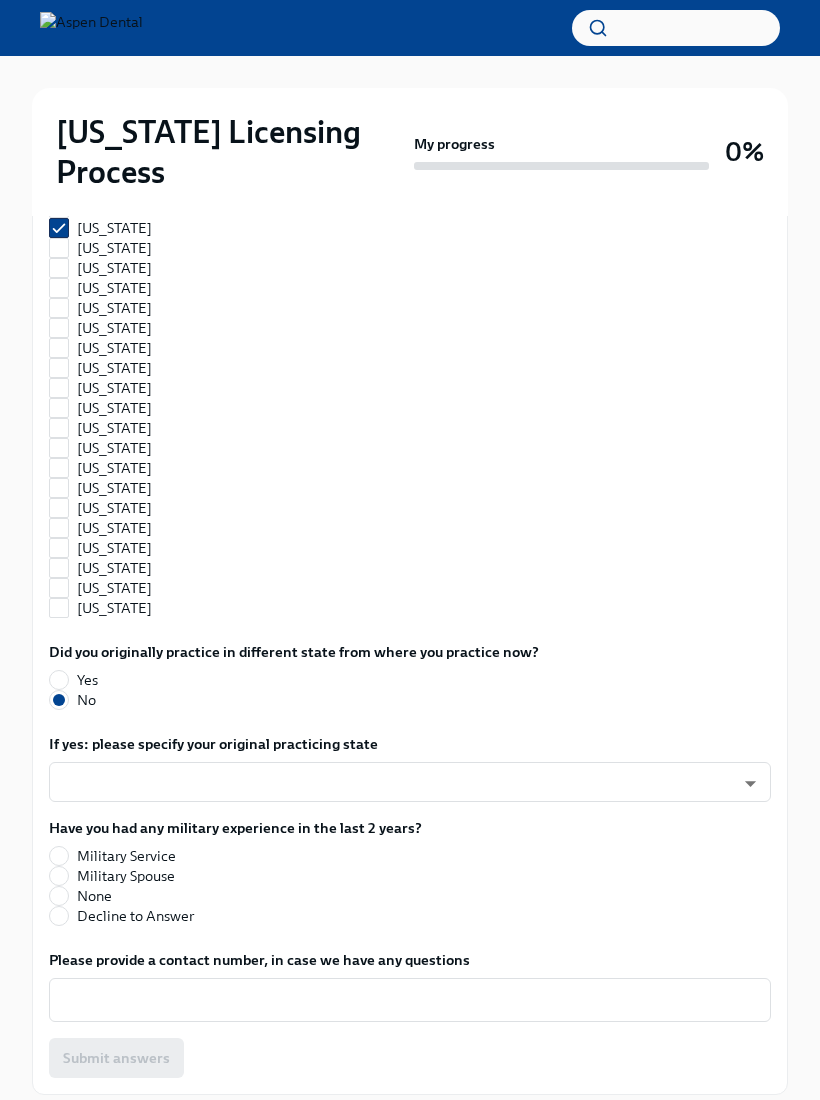 click on "None" at bounding box center (59, 896) 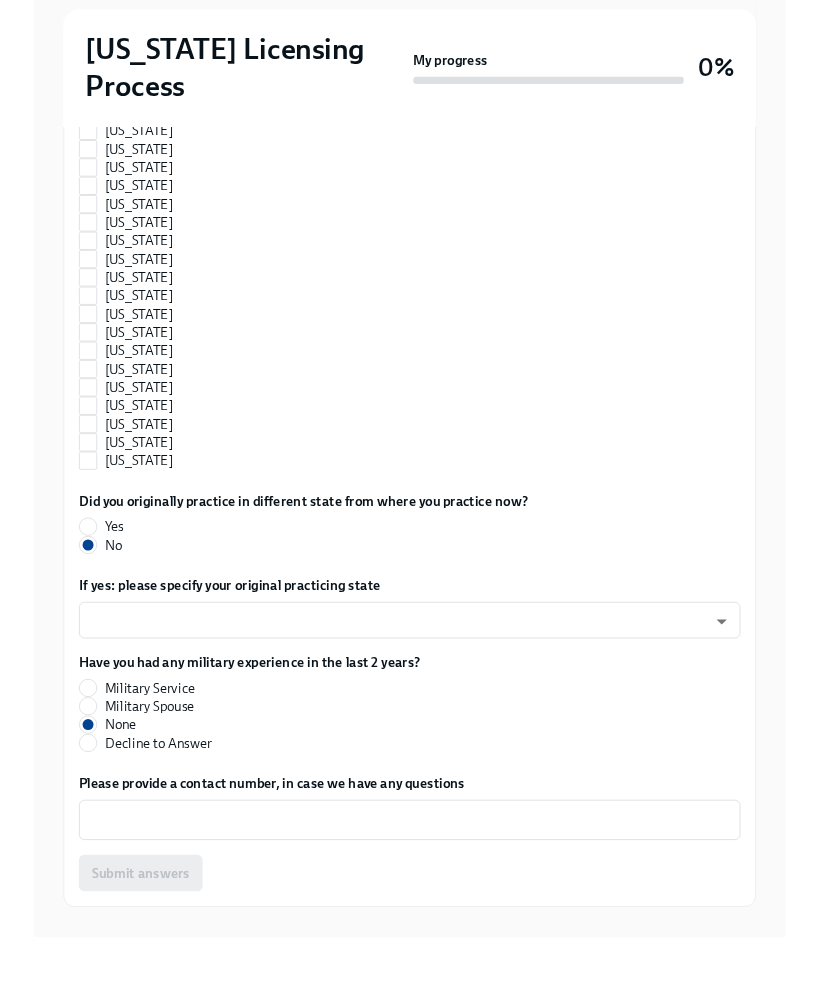 scroll, scrollTop: 1844, scrollLeft: 0, axis: vertical 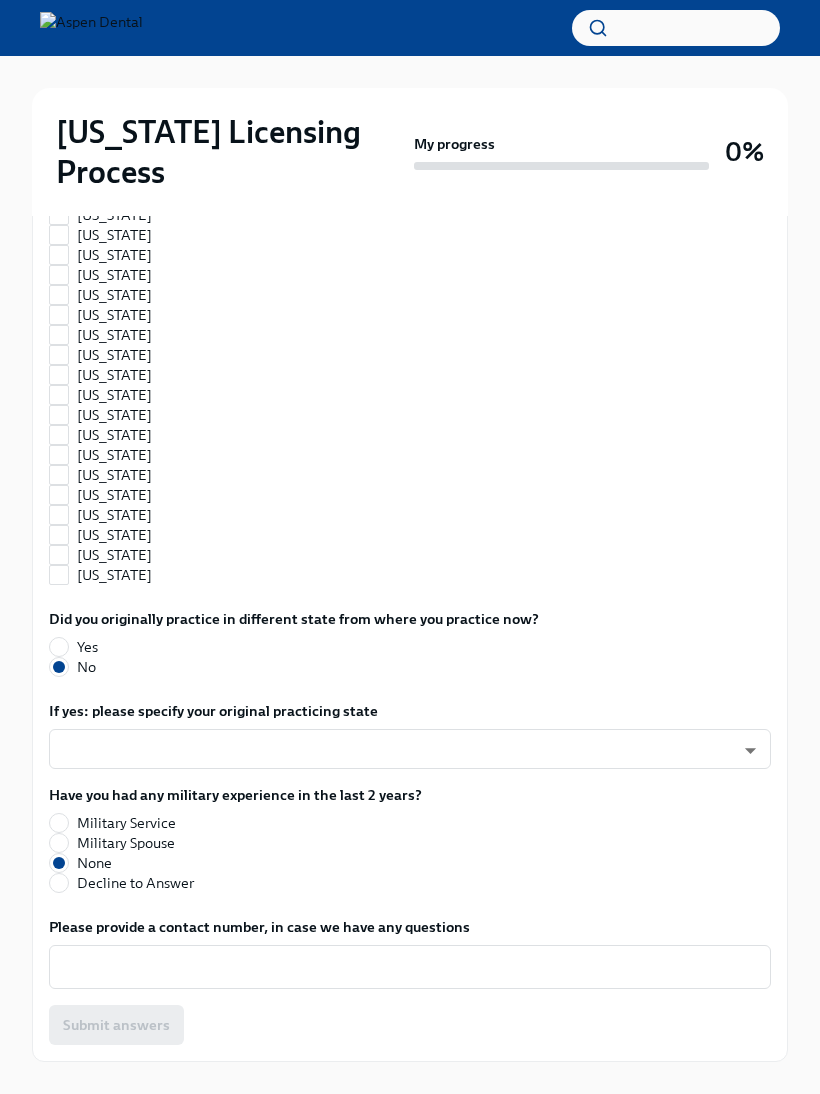 click on "Please provide a contact number, in case we have any questions" at bounding box center [410, 967] 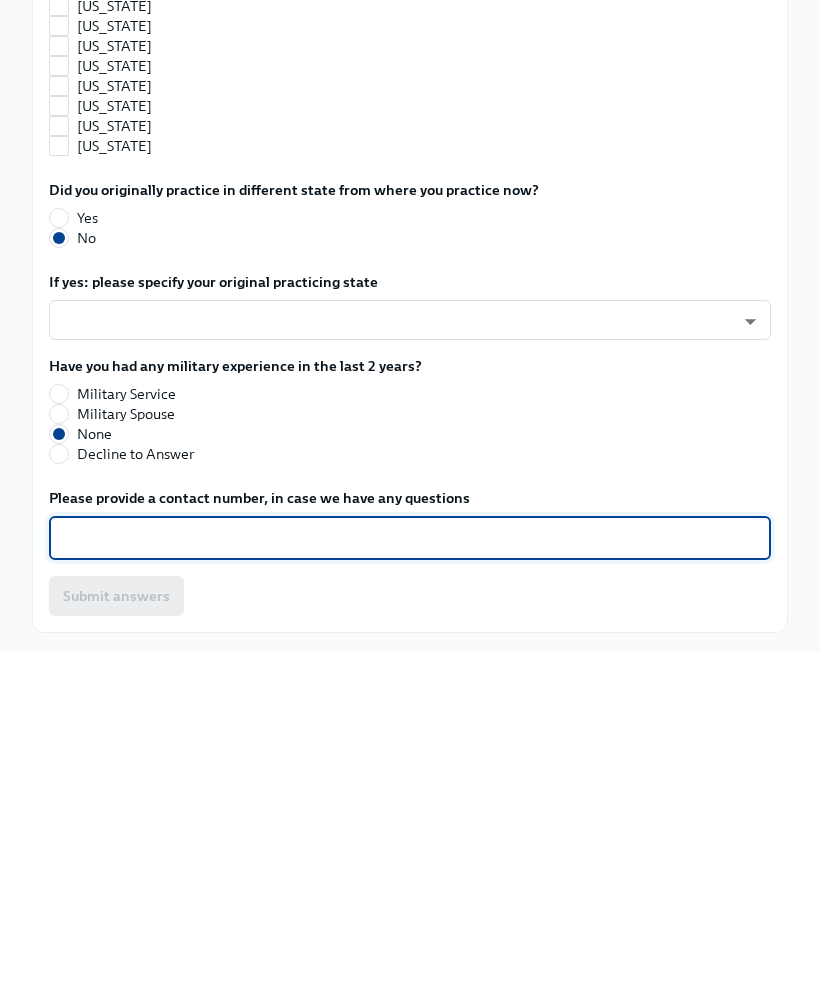 scroll, scrollTop: 1930, scrollLeft: 0, axis: vertical 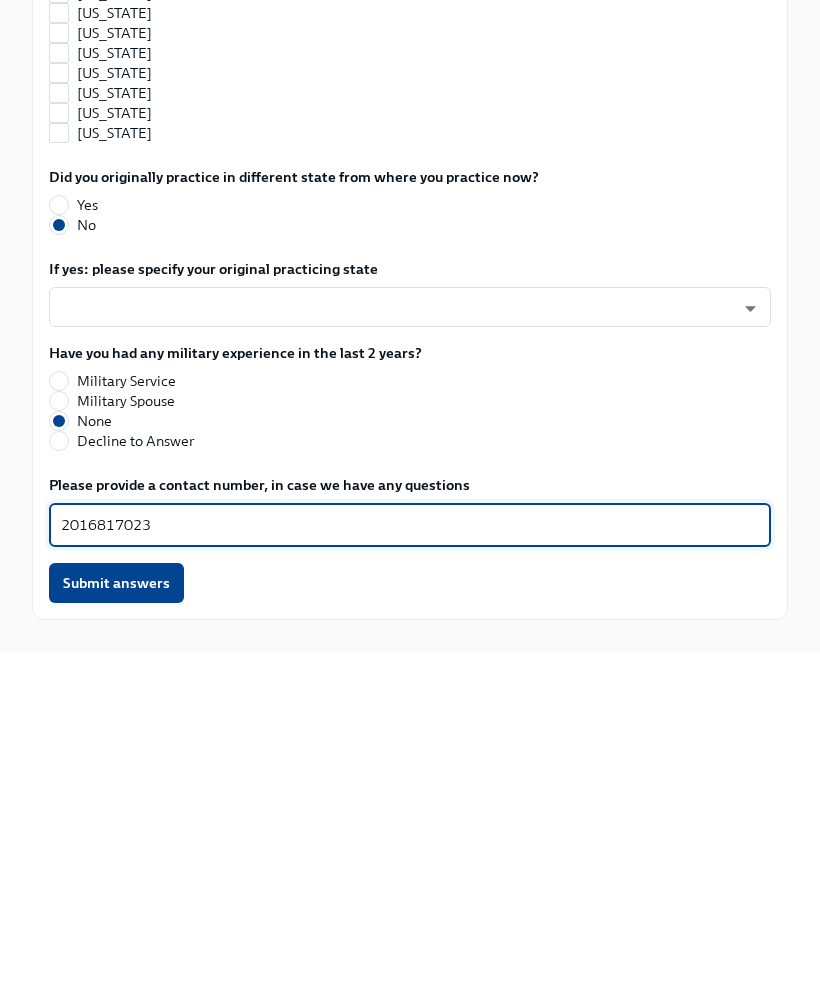 type on "2016817023" 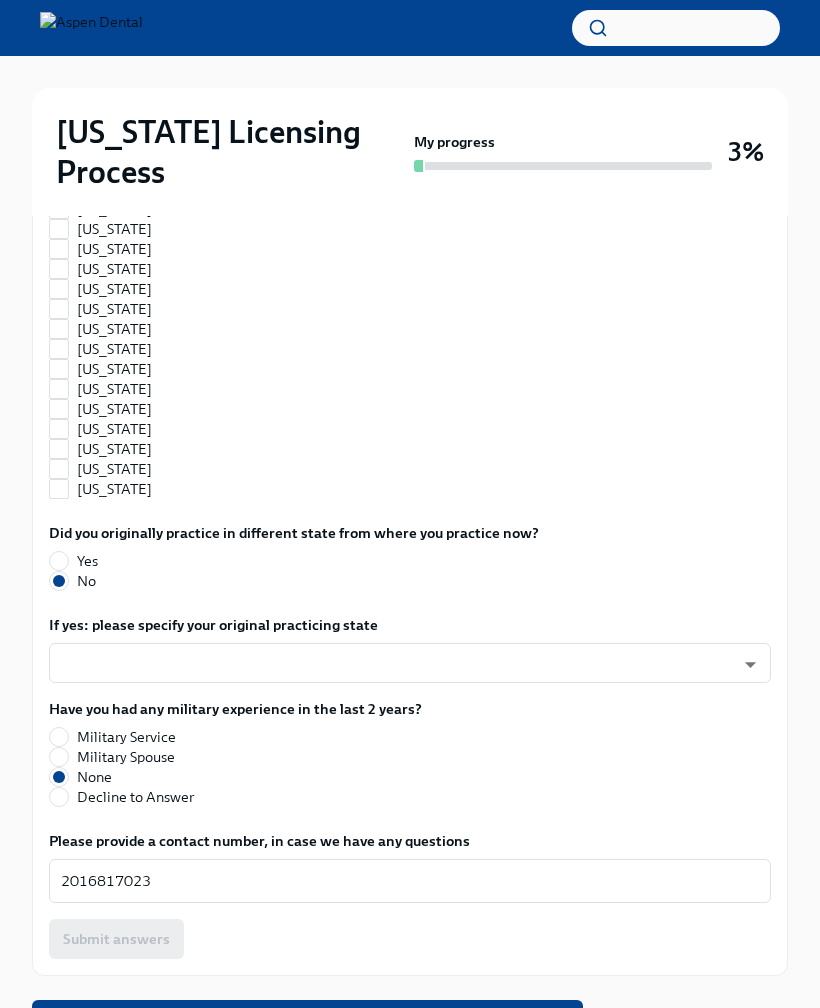 click on "Next task :  Provide us with some extra info for the [US_STATE] state application" at bounding box center [307, 1020] 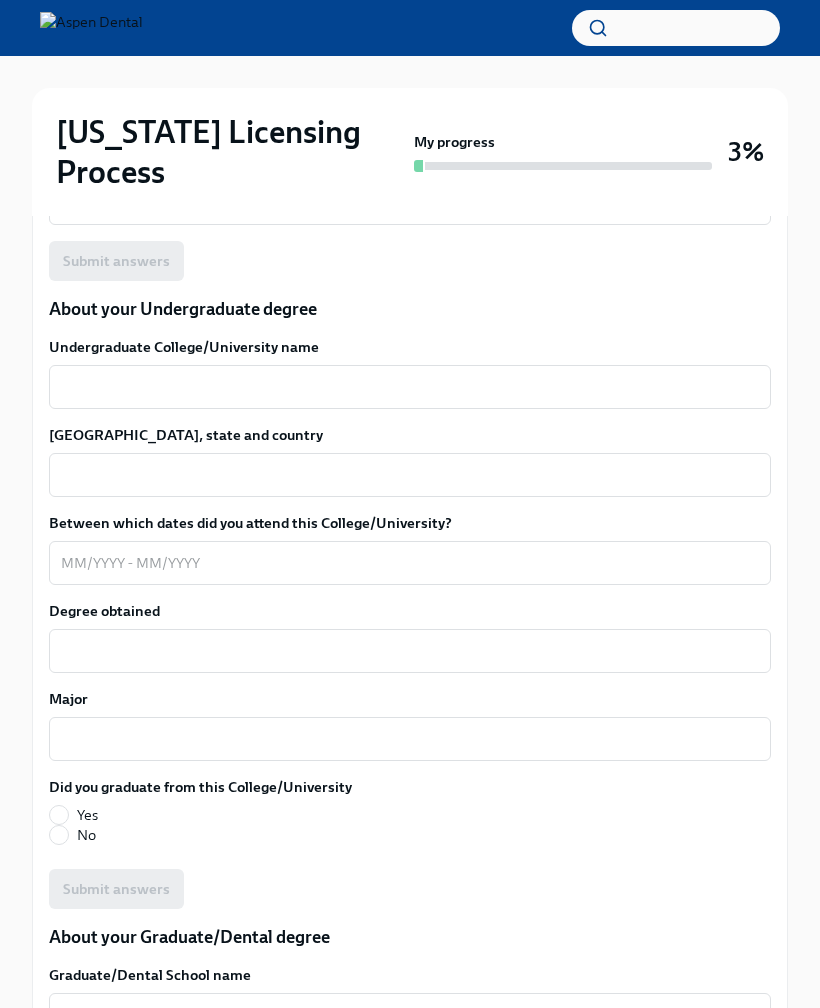 click on "Undergraduate College/University name" at bounding box center [410, 387] 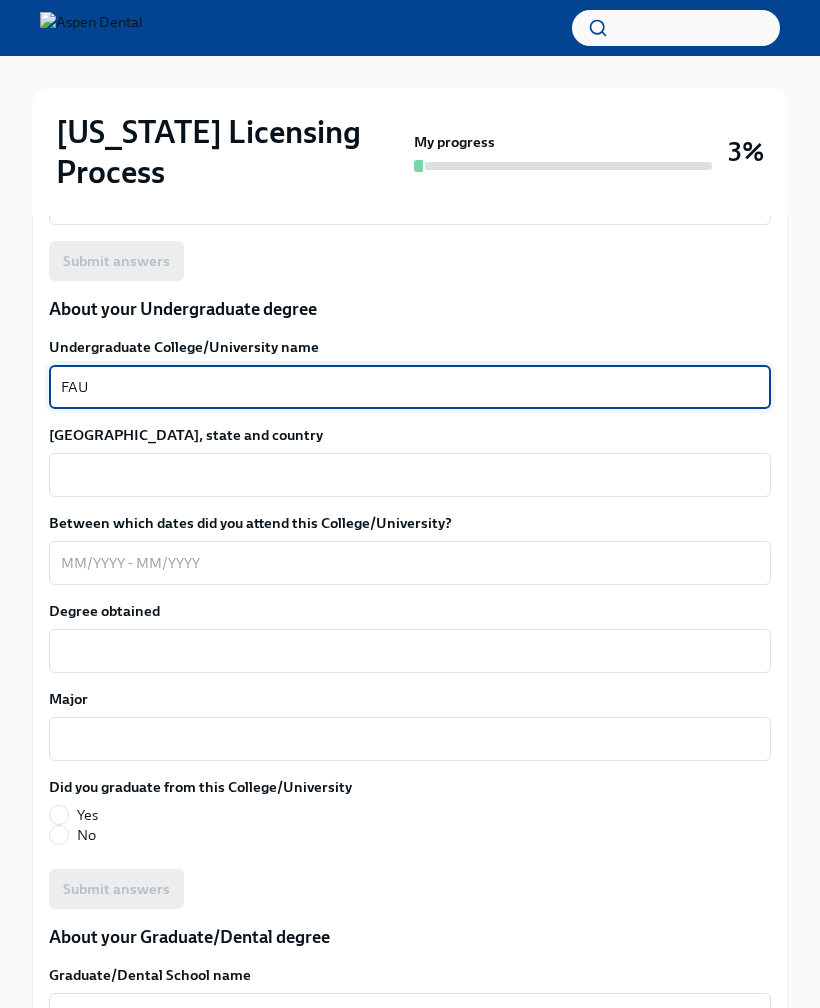 type on "FAU" 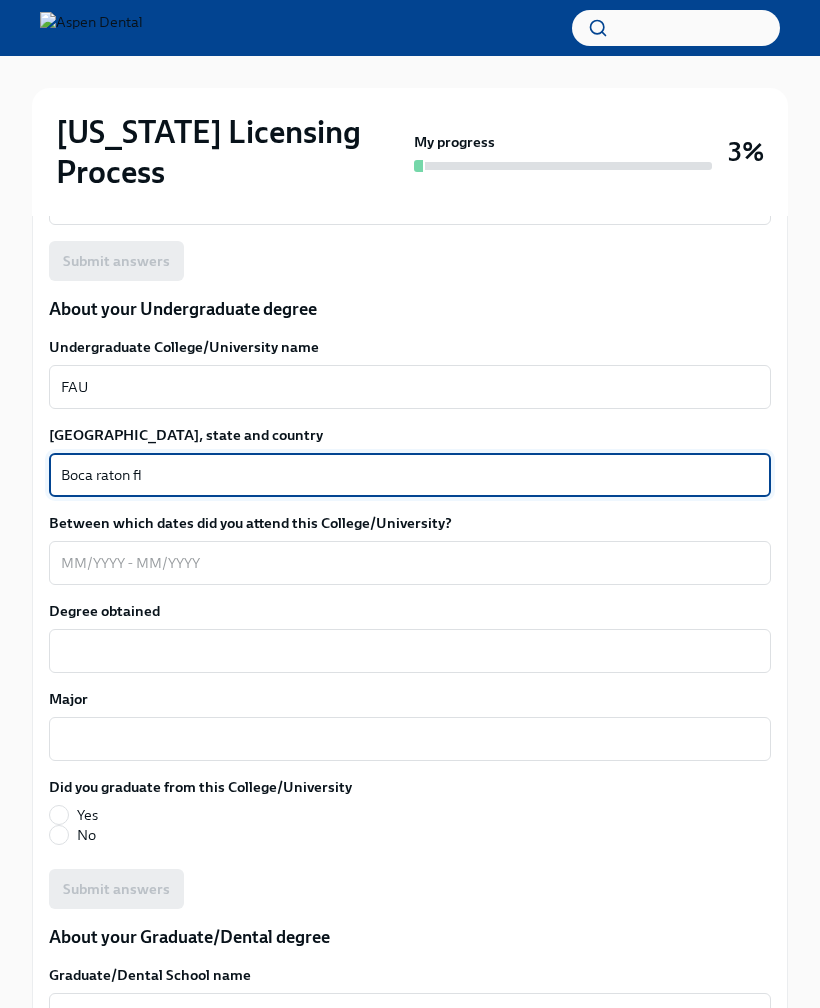 type on "Boca raton fl" 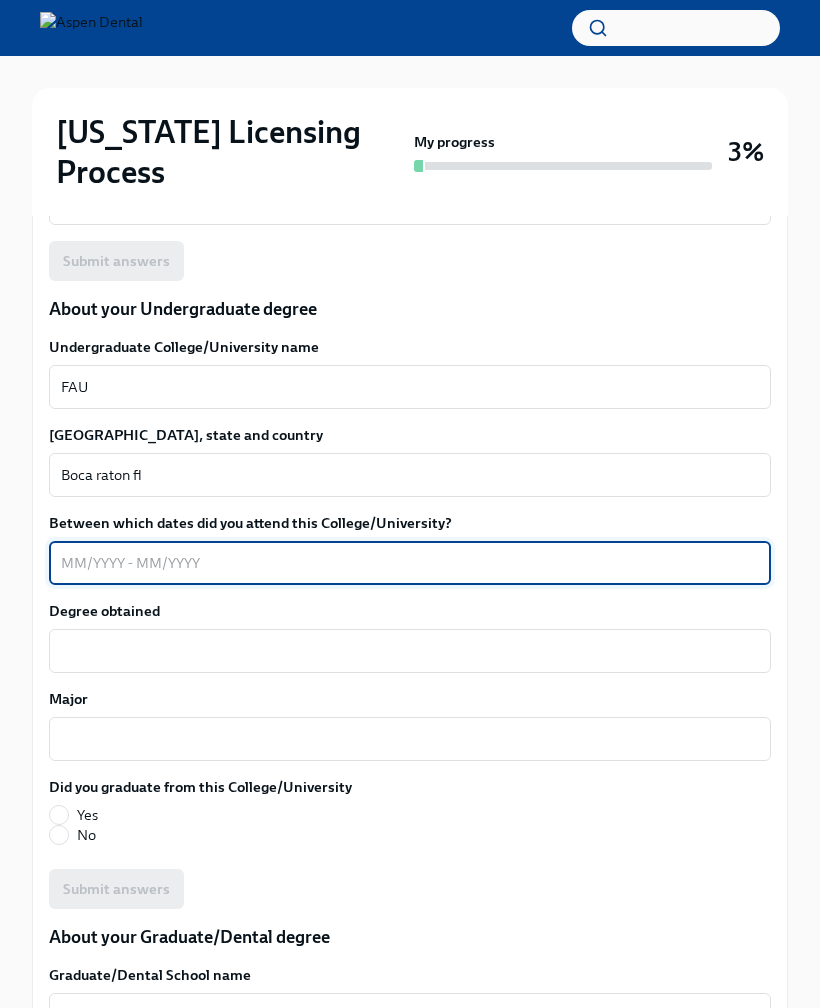 type on "9" 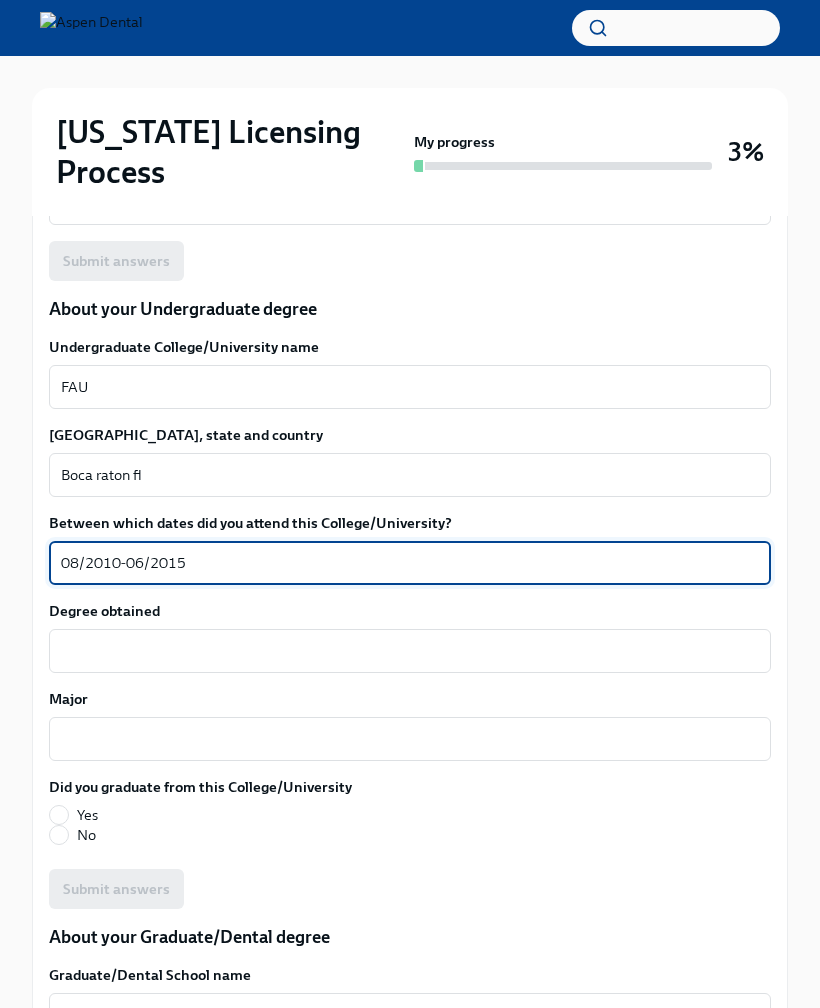 type on "08/2010-06/2015" 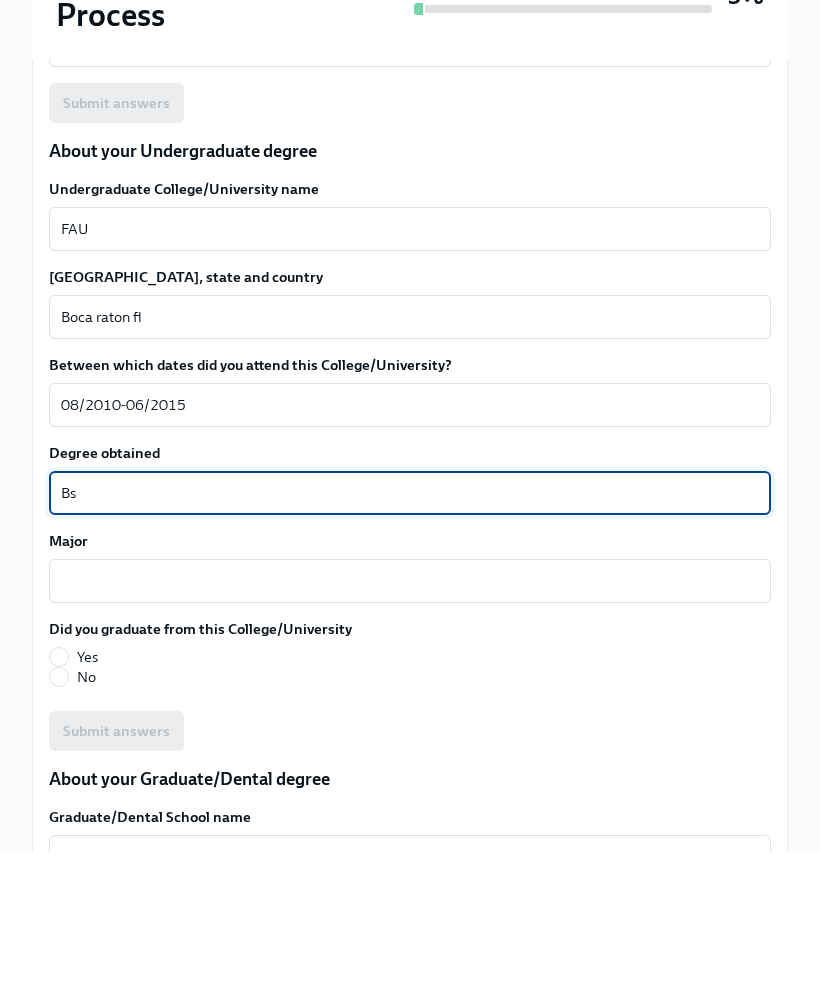 type on "Bs" 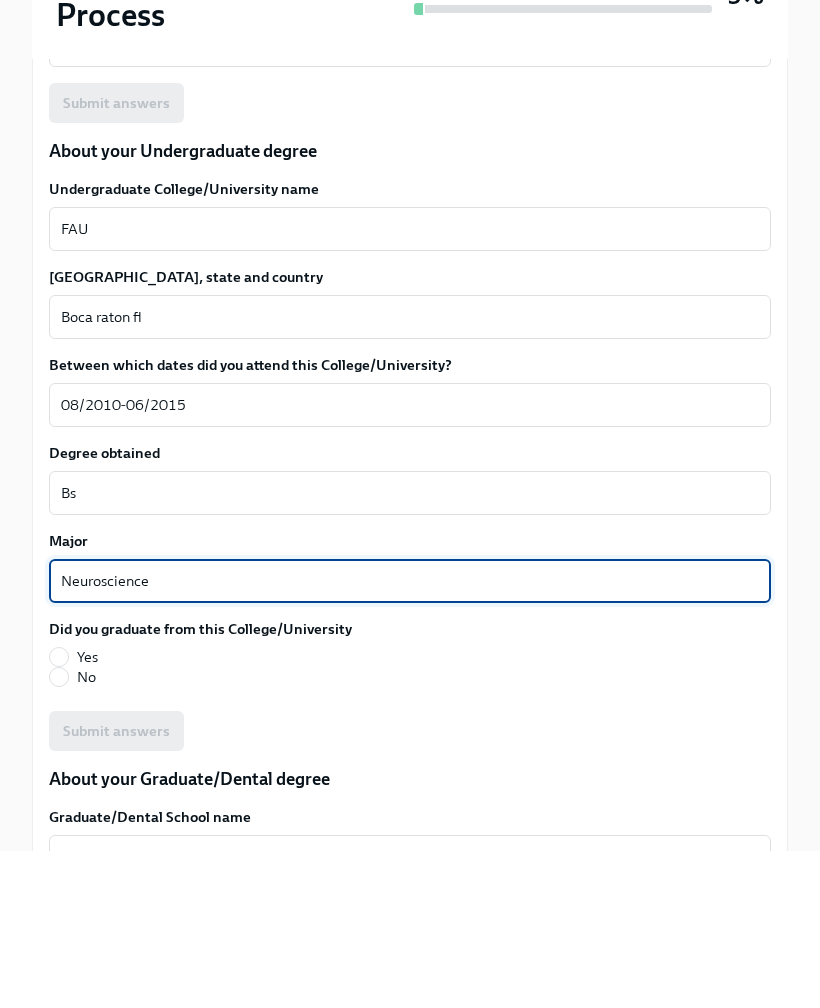 type on "Neuroscience" 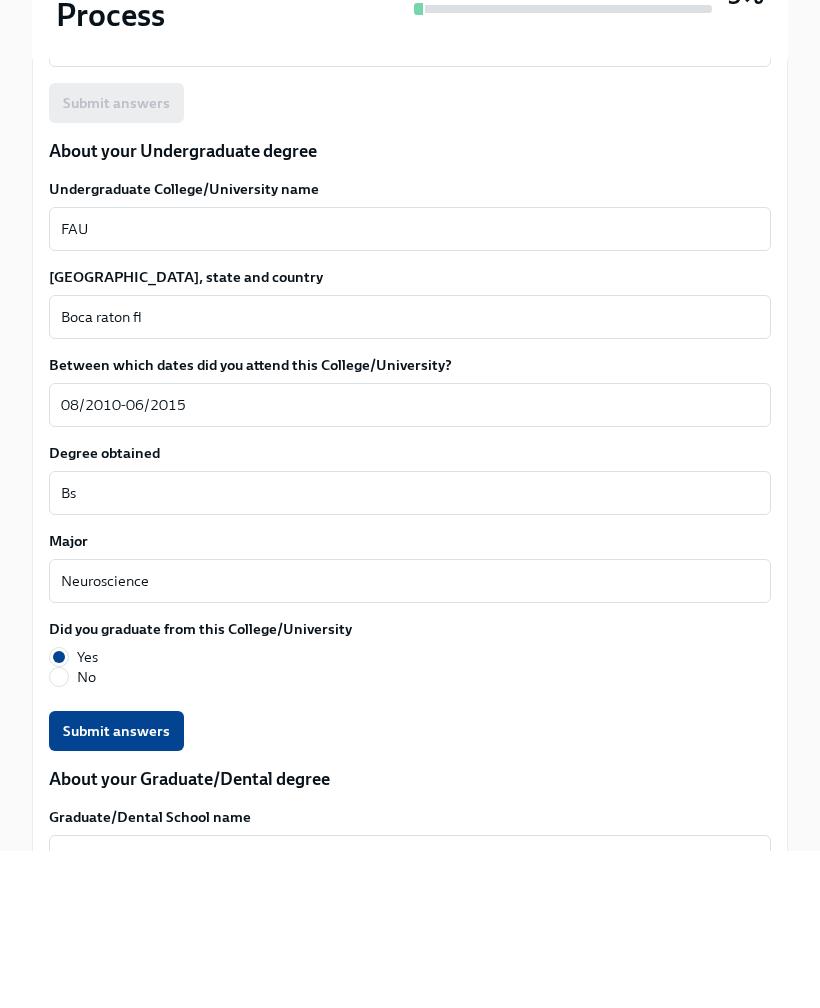 scroll, scrollTop: 2088, scrollLeft: 0, axis: vertical 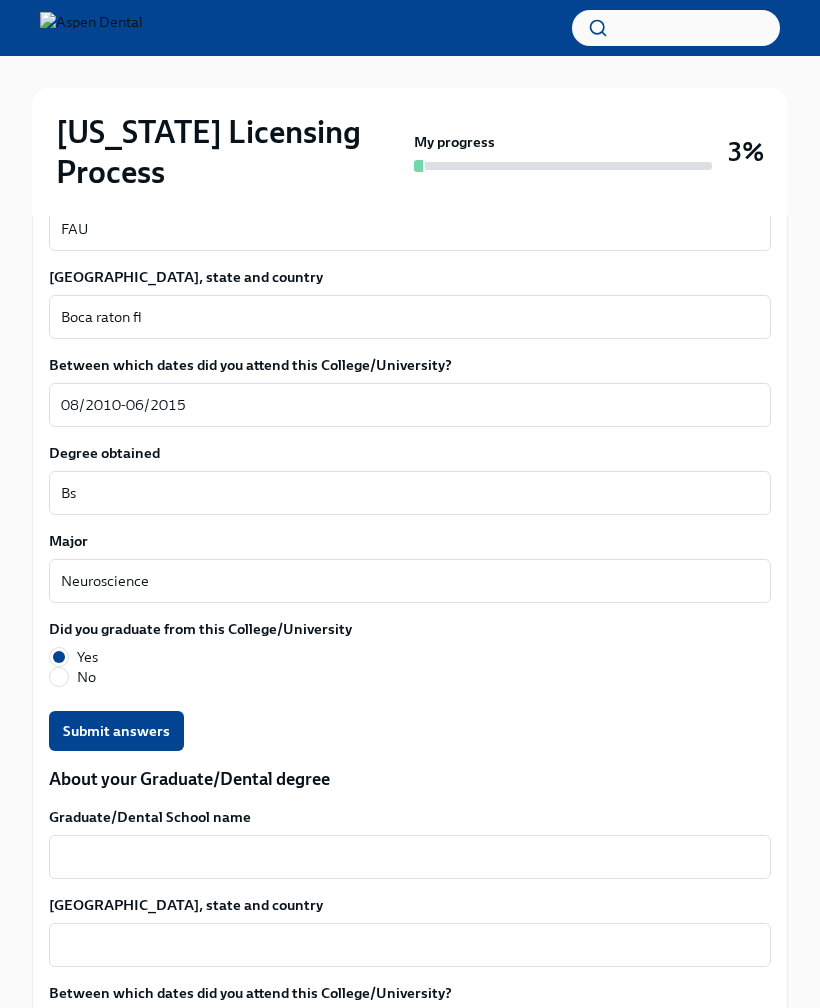 click on "08/2010-06/2015" at bounding box center (410, 405) 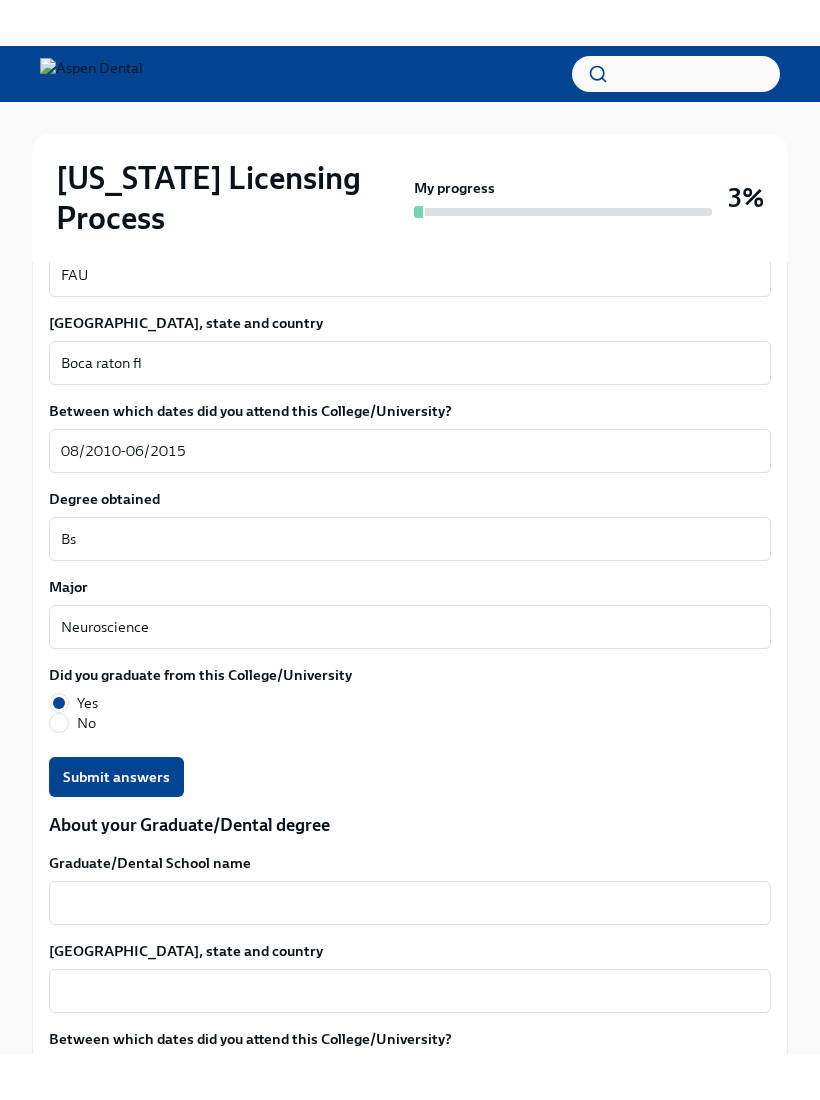 scroll, scrollTop: 2087, scrollLeft: 0, axis: vertical 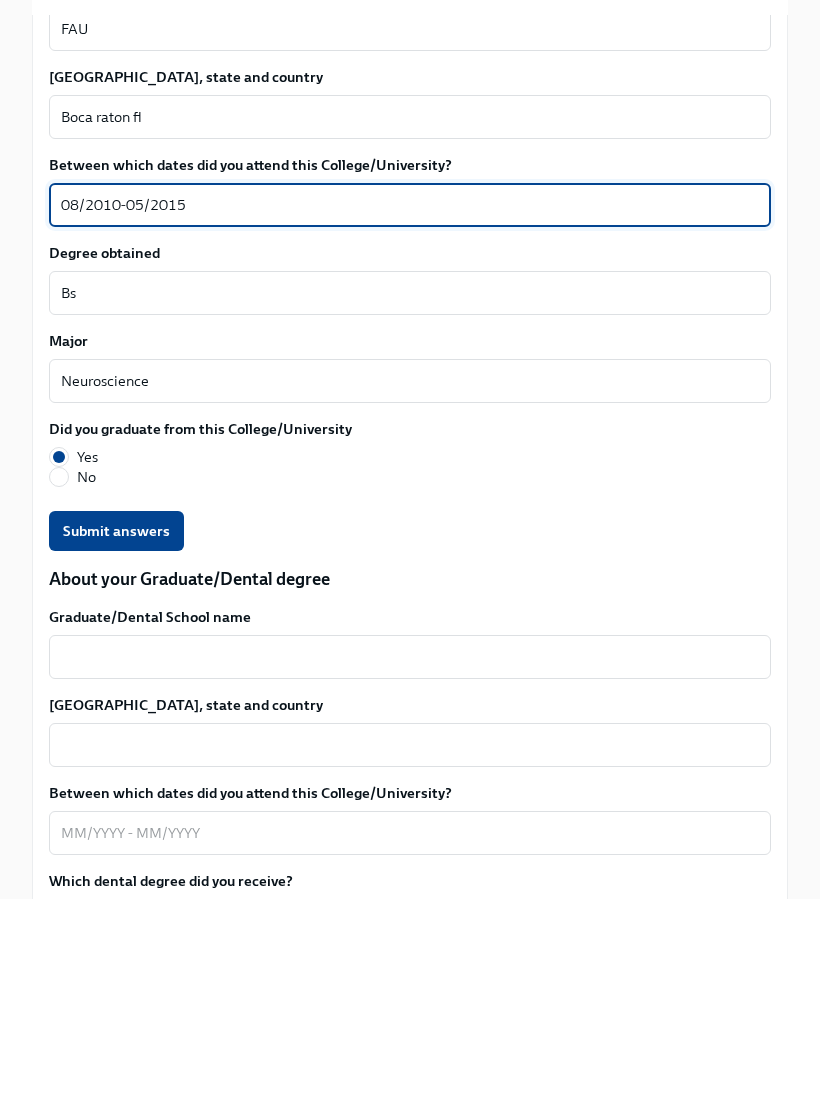 type on "08/2010-05/2015" 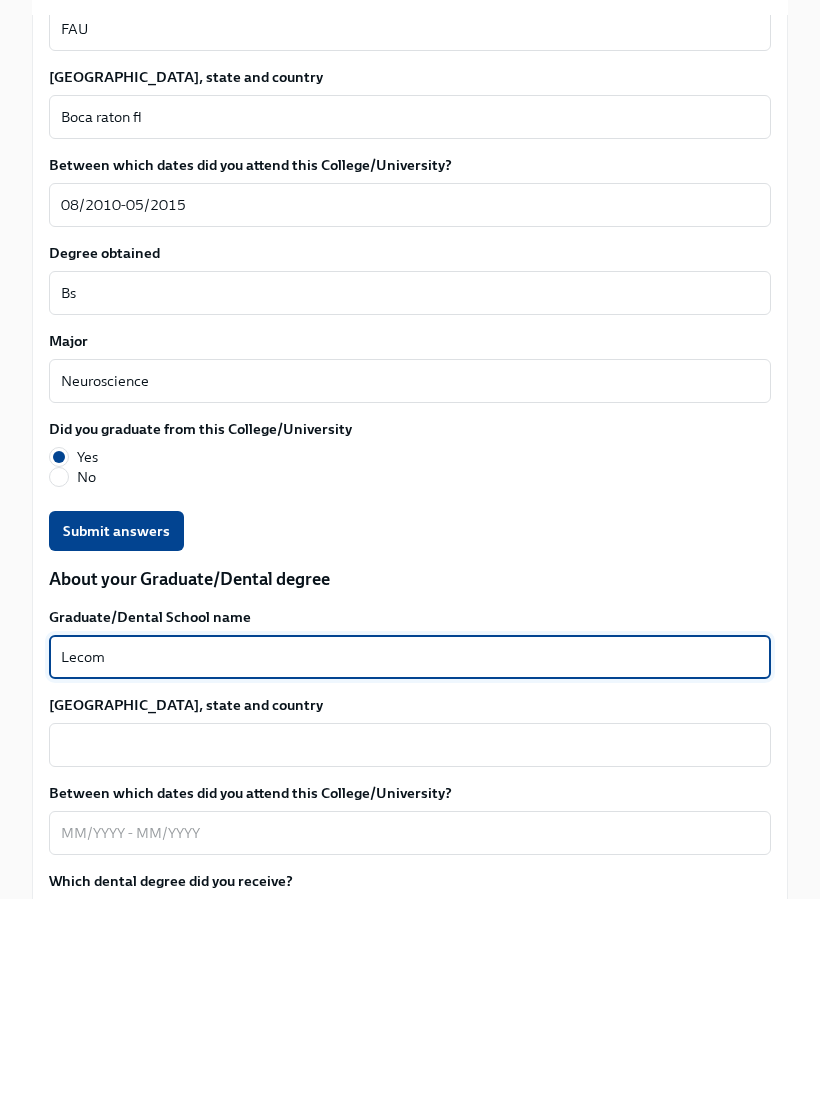 type on "Lecom" 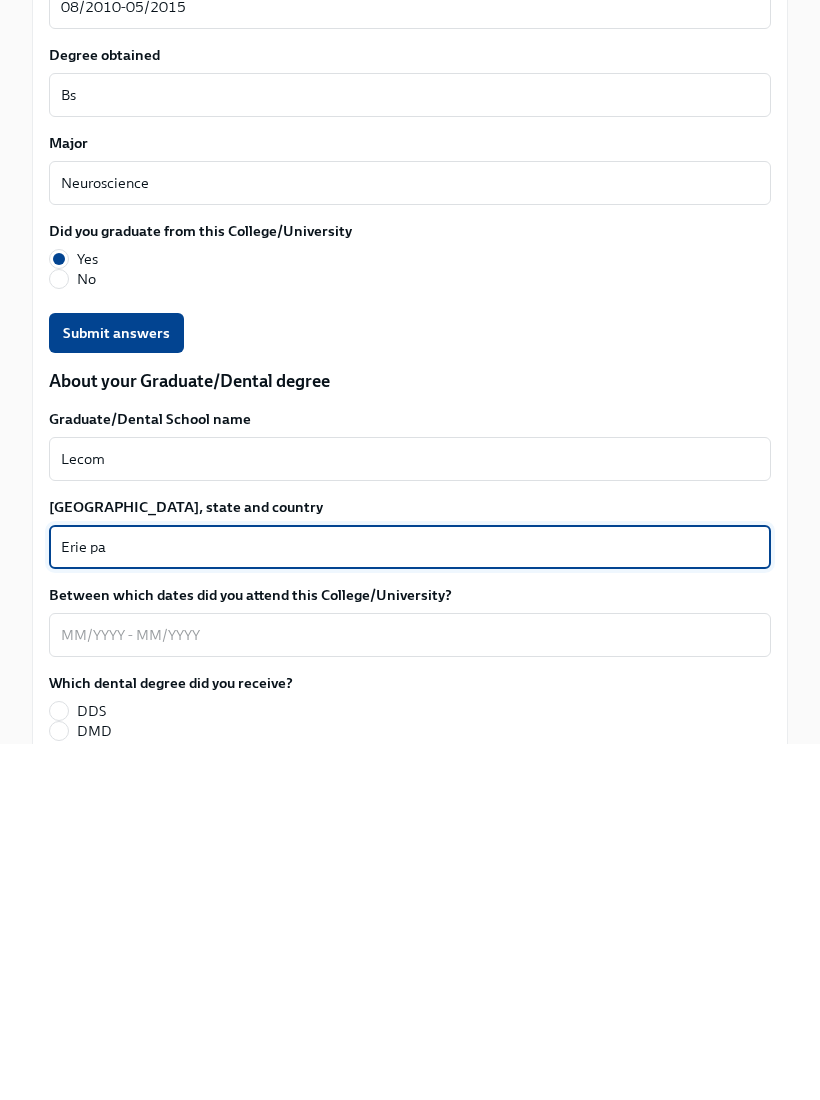 scroll, scrollTop: 2131, scrollLeft: 0, axis: vertical 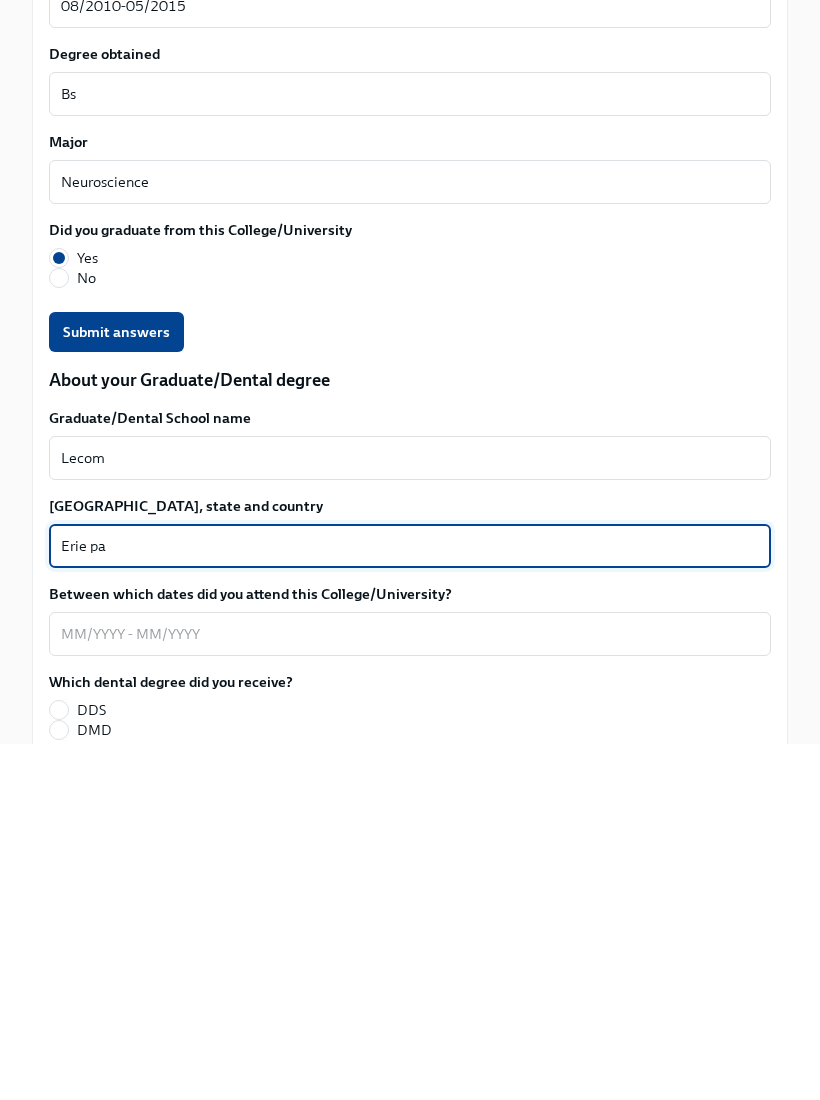 type on "Erie pa" 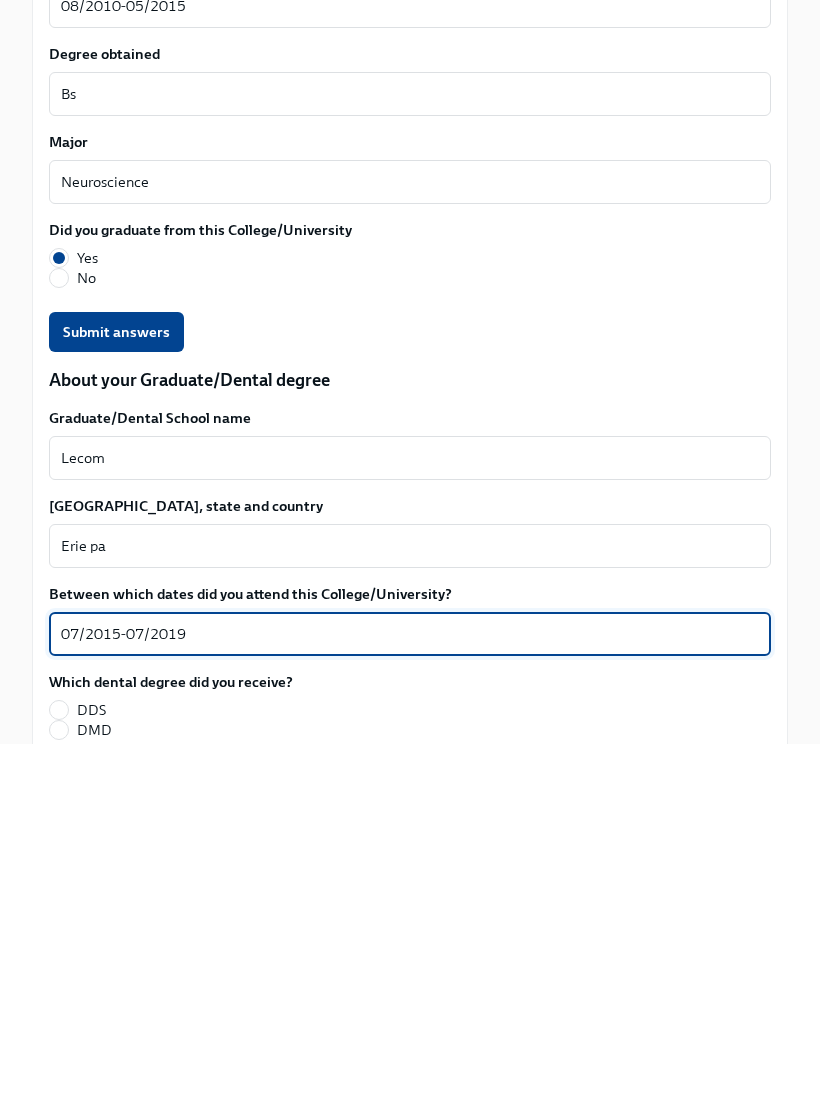 type on "07/2015-07/2019" 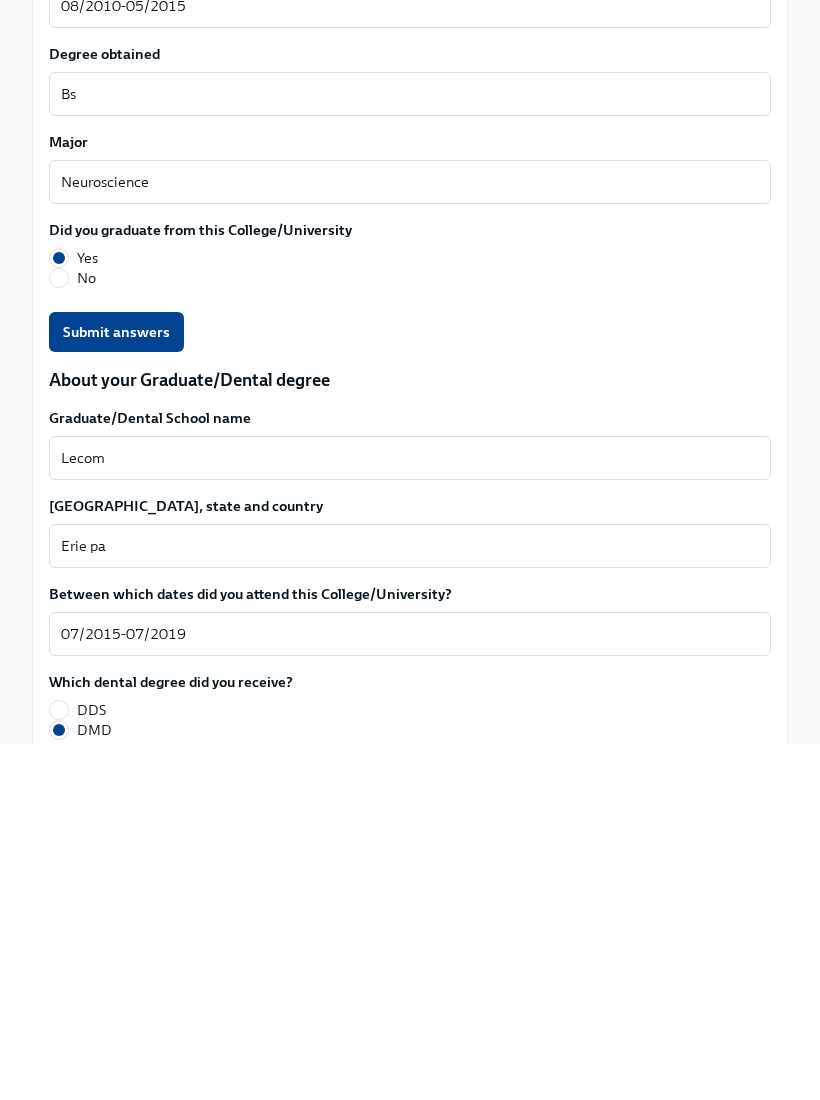 scroll, scrollTop: 2488, scrollLeft: 0, axis: vertical 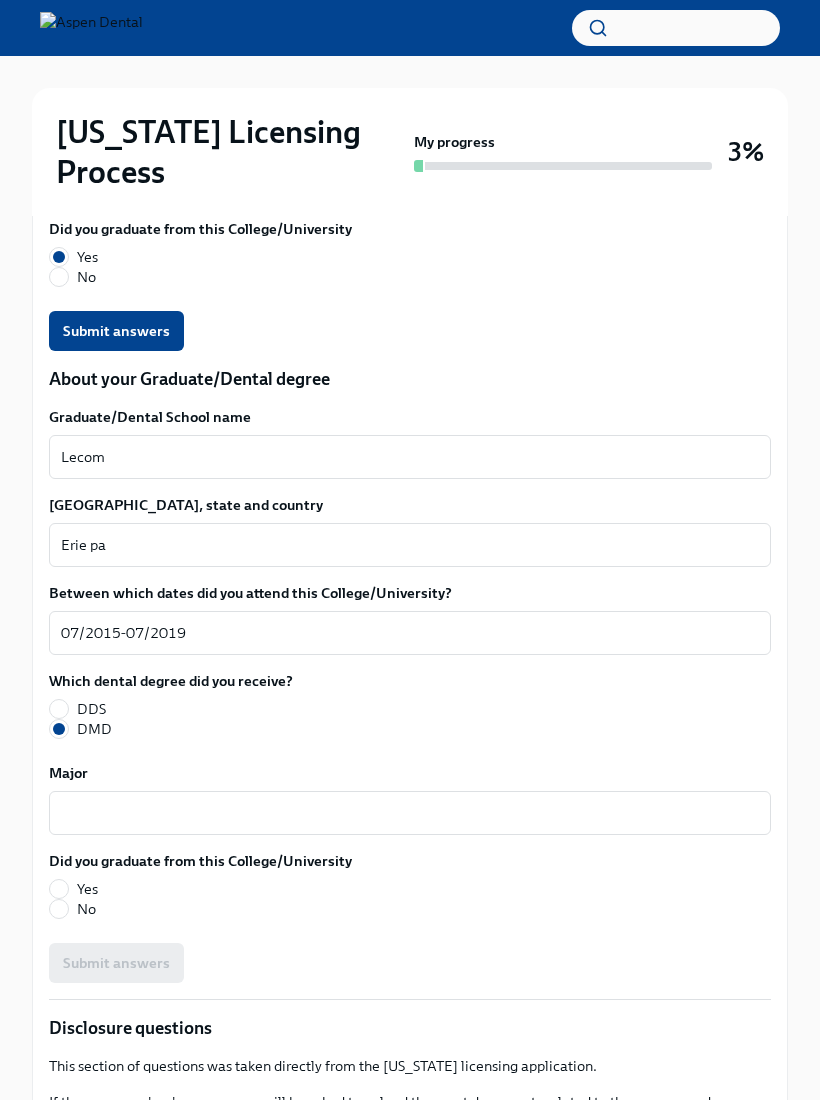 click on "Yes" at bounding box center [59, 889] 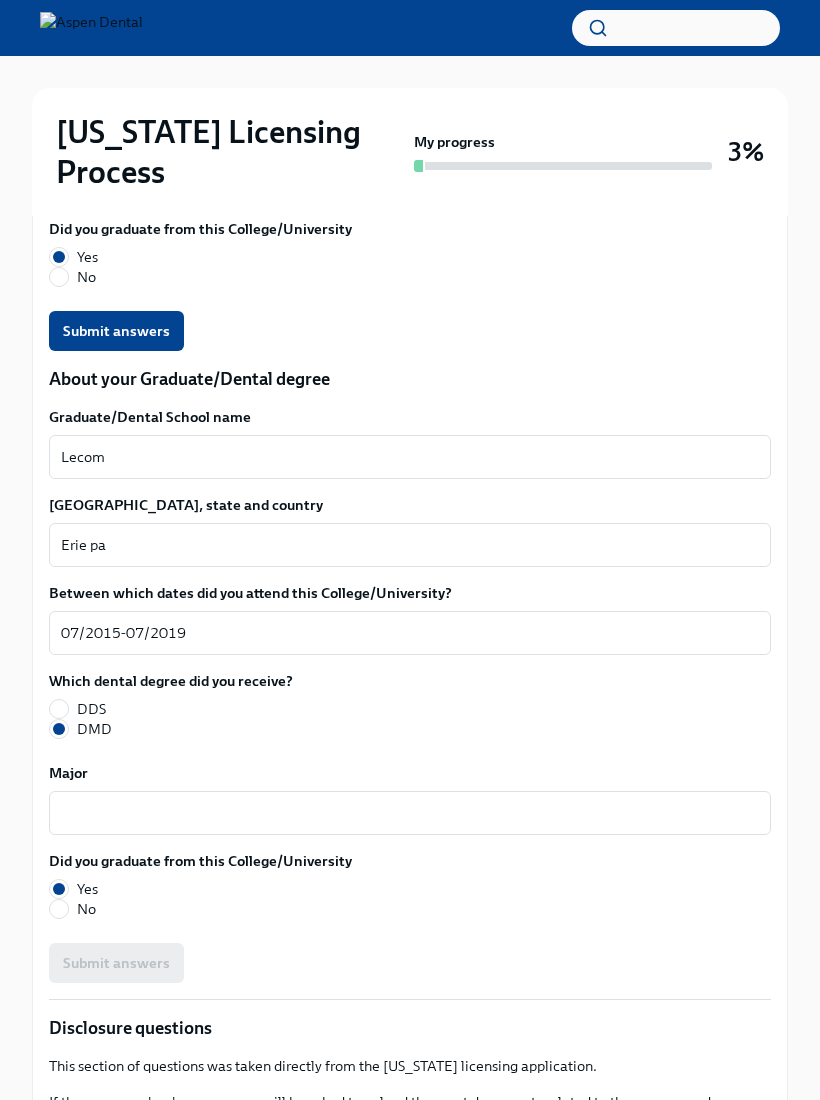 click on "Major" at bounding box center (410, 813) 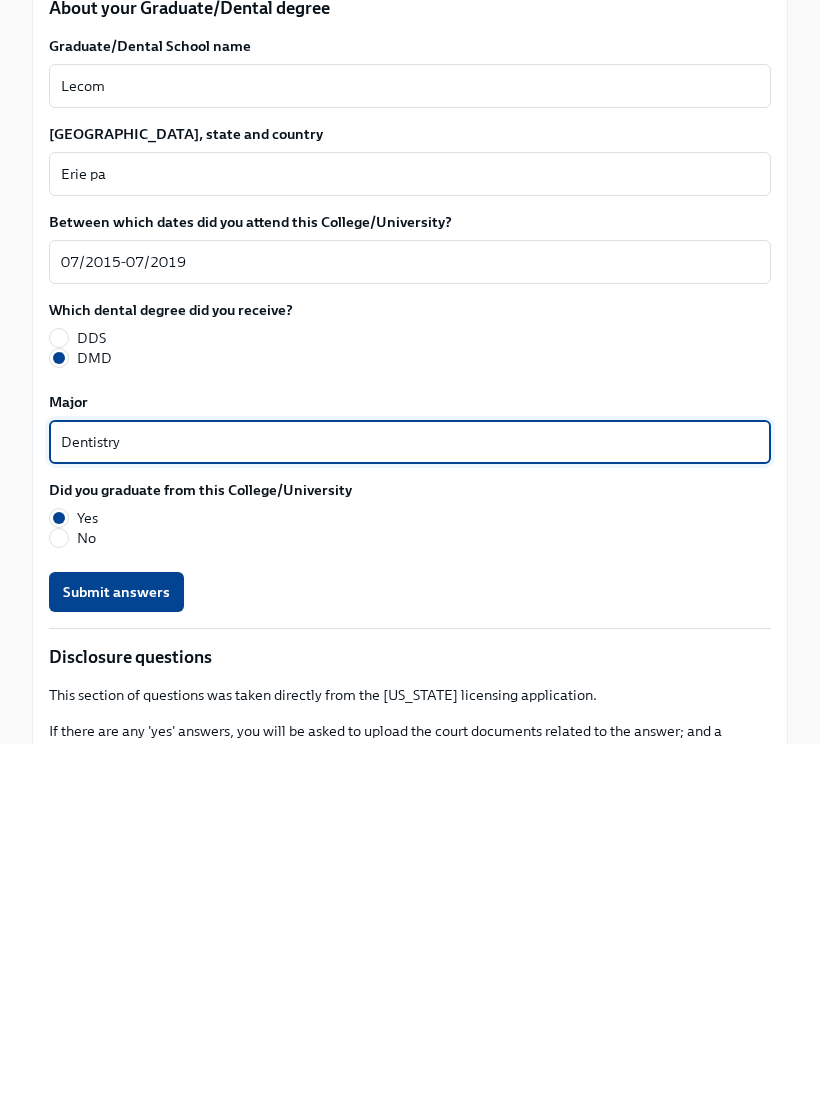 type on "Dentistry" 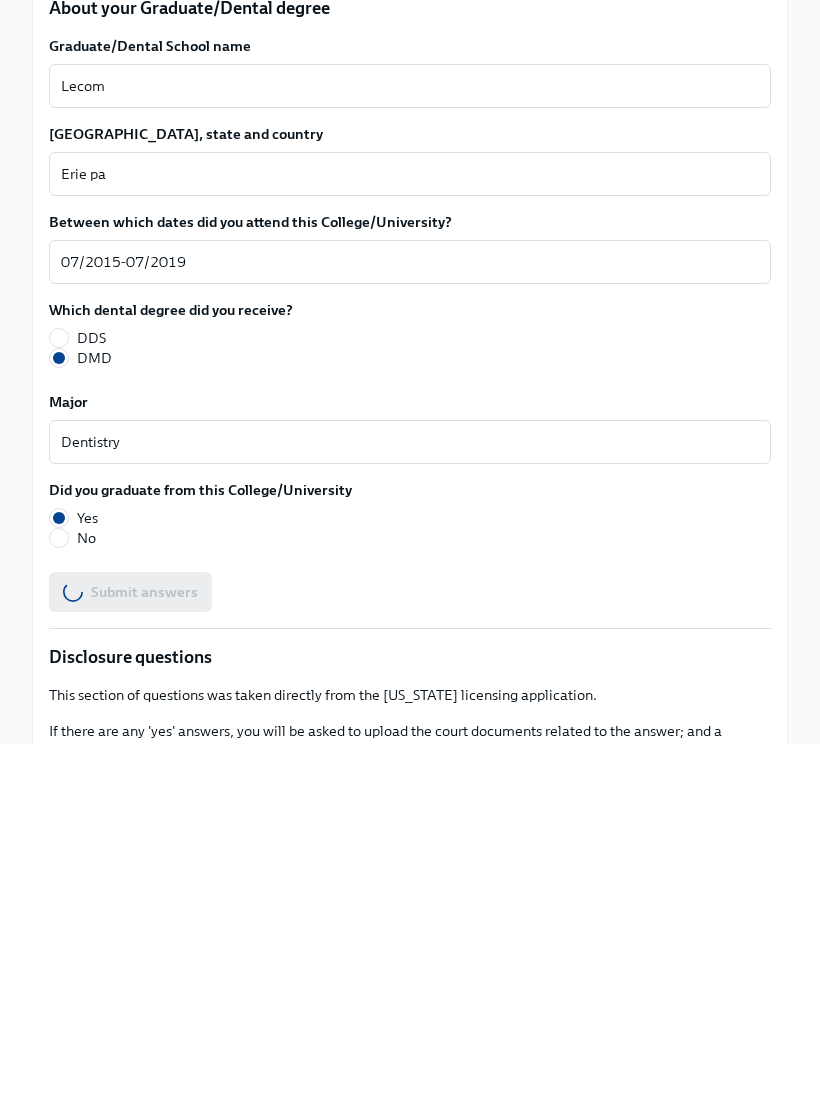 scroll, scrollTop: 2859, scrollLeft: 0, axis: vertical 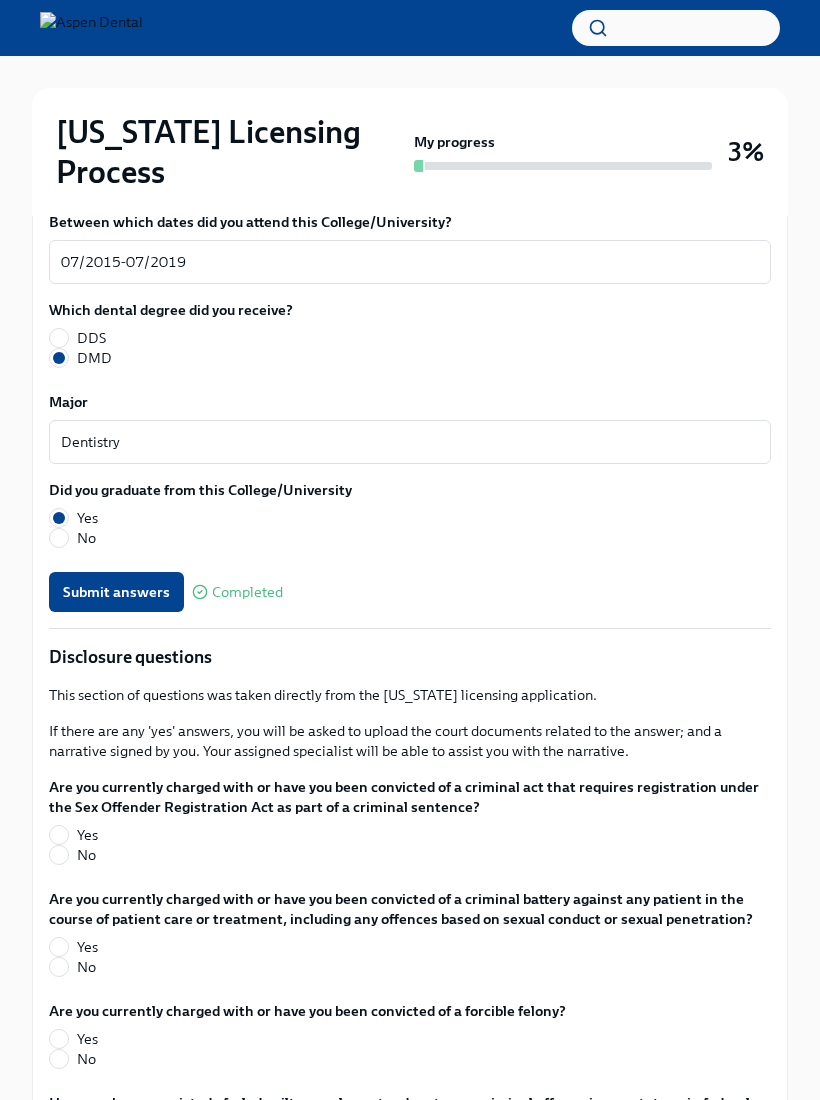 click on "No" at bounding box center (59, 855) 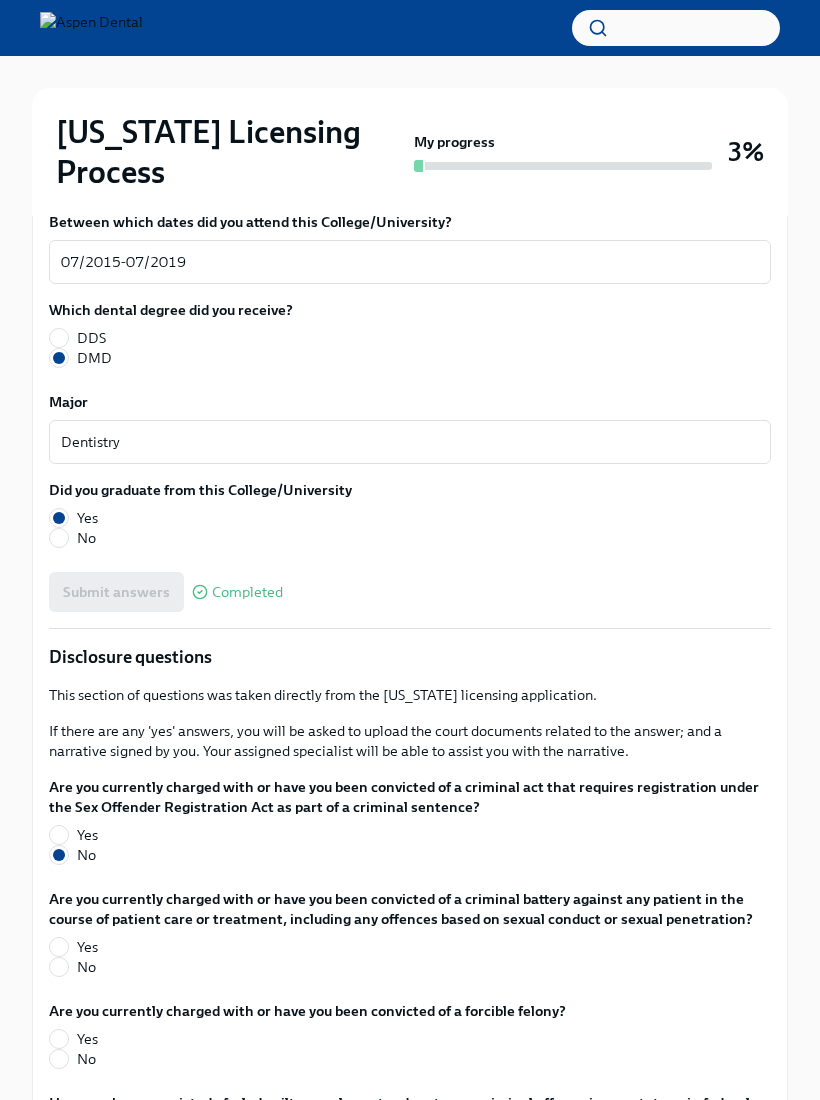 click on "No" at bounding box center [59, 967] 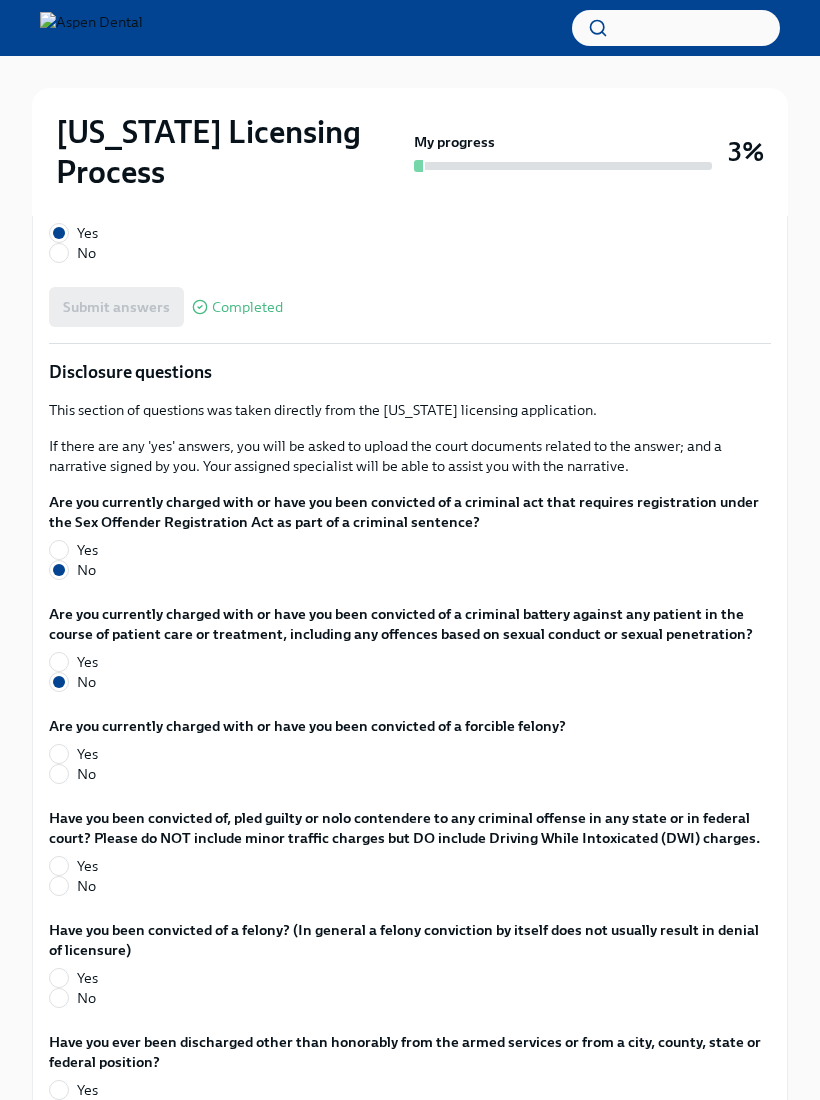 scroll, scrollTop: 3146, scrollLeft: 0, axis: vertical 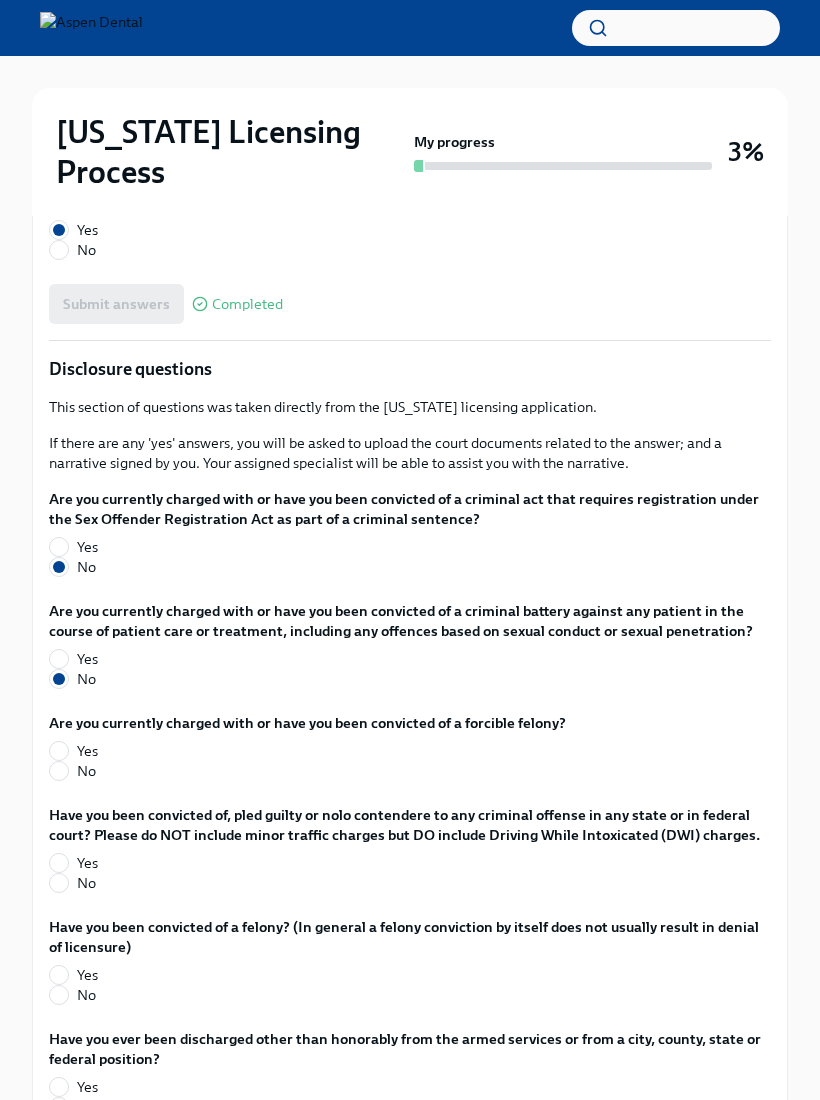 click on "No" at bounding box center (299, 772) 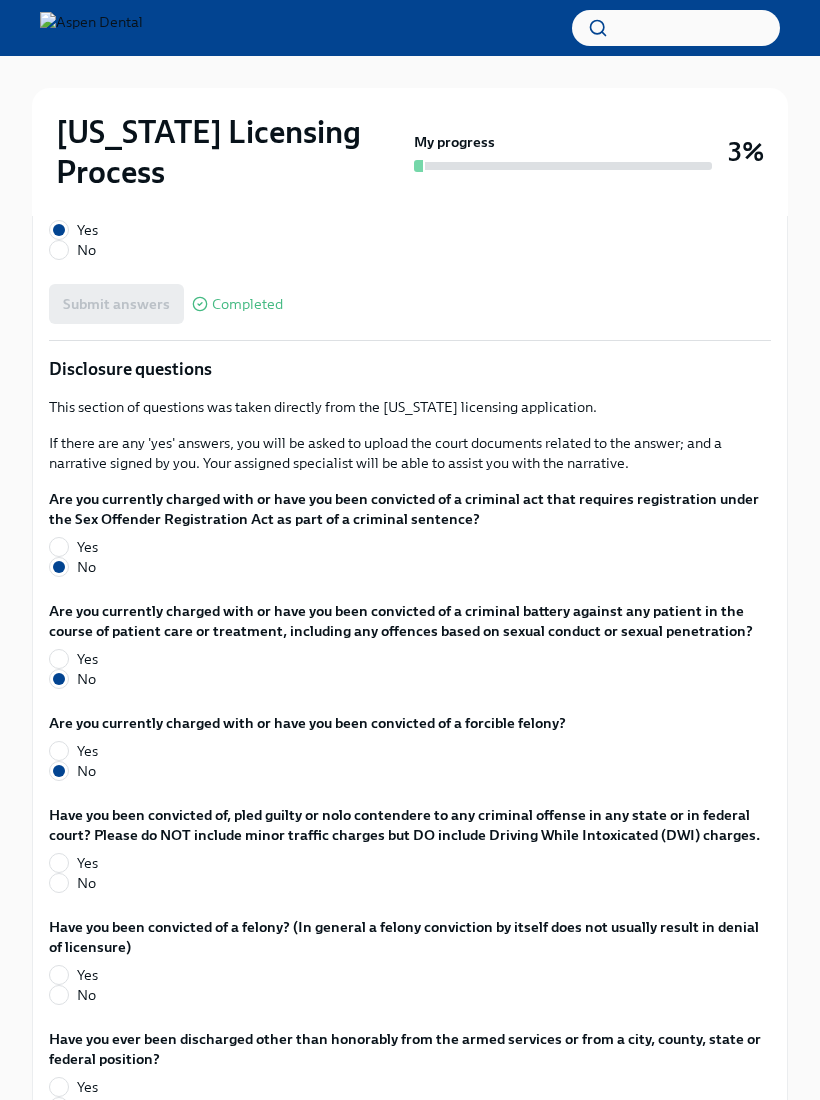 scroll, scrollTop: 3147, scrollLeft: 0, axis: vertical 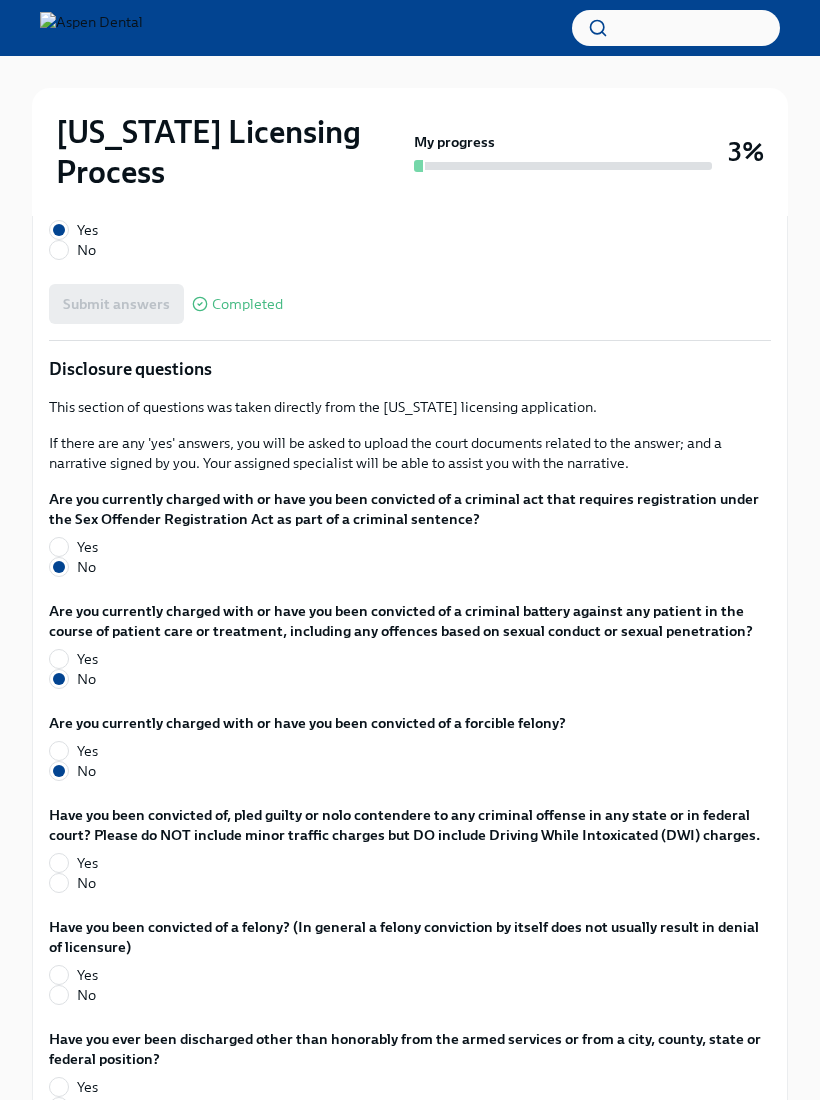 click on "No" at bounding box center [59, 883] 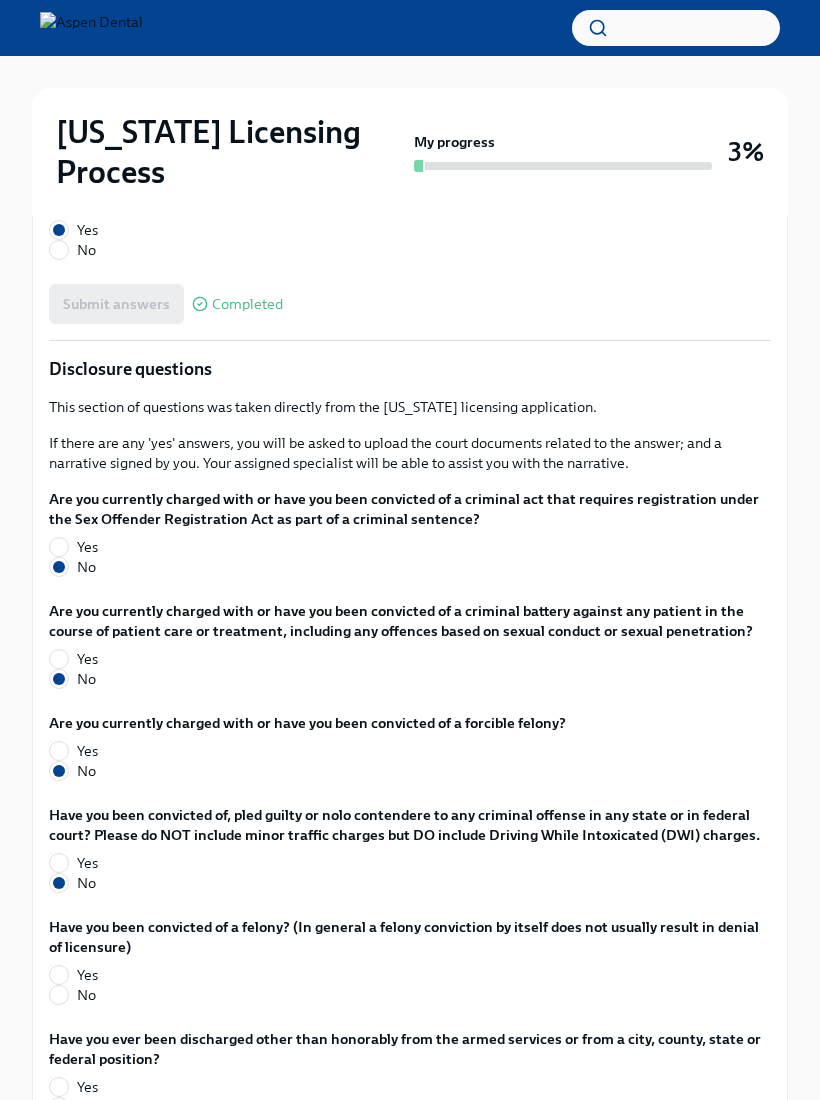 click on "No" at bounding box center (59, 995) 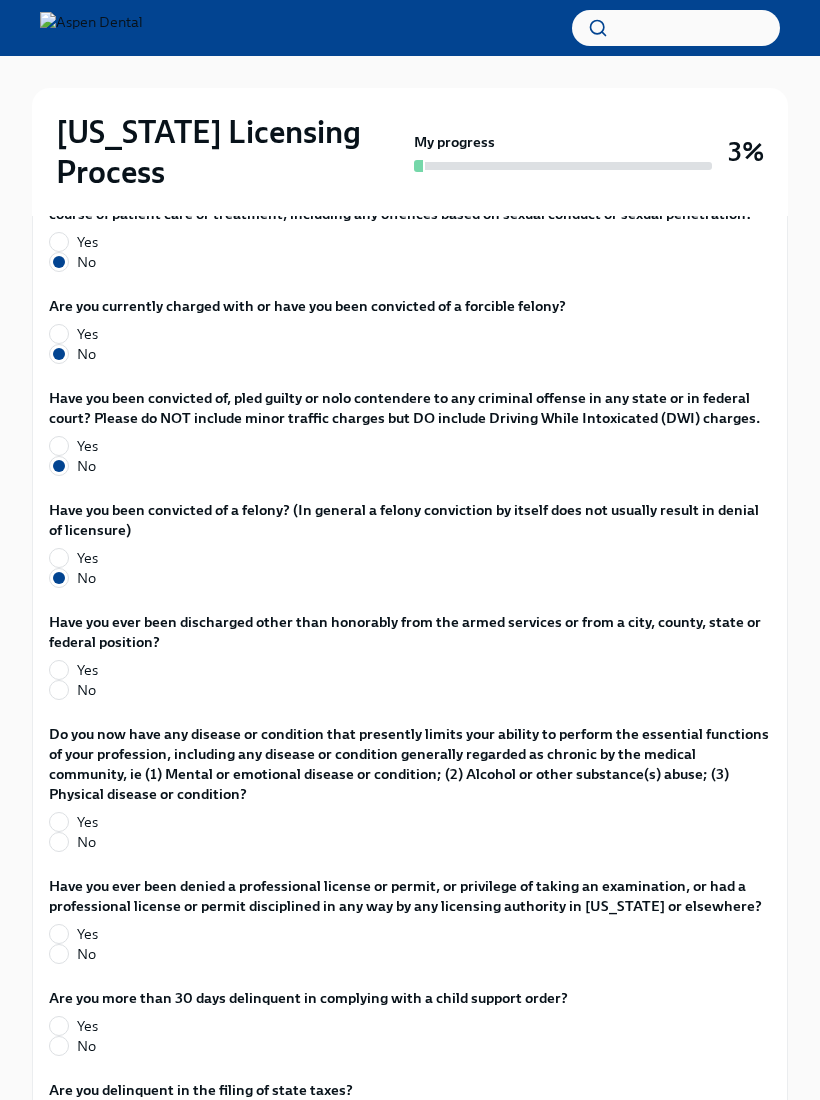scroll, scrollTop: 3565, scrollLeft: 0, axis: vertical 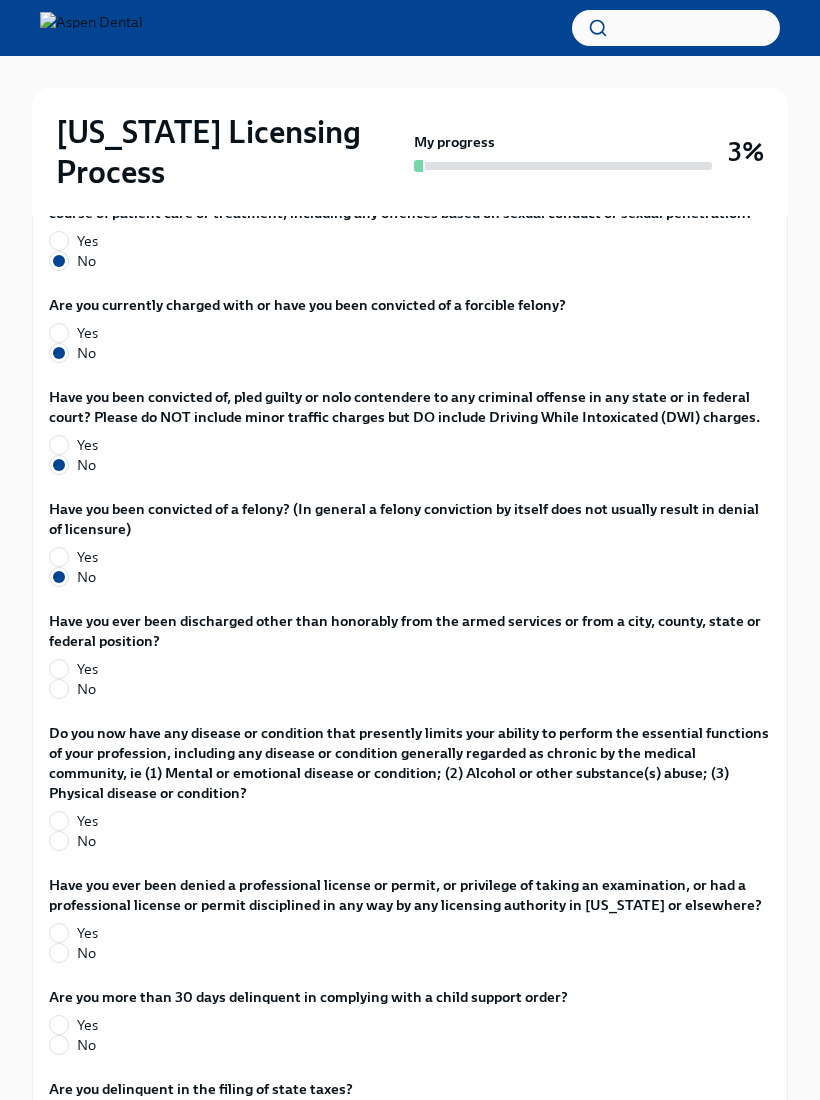 click on "No" at bounding box center (59, 689) 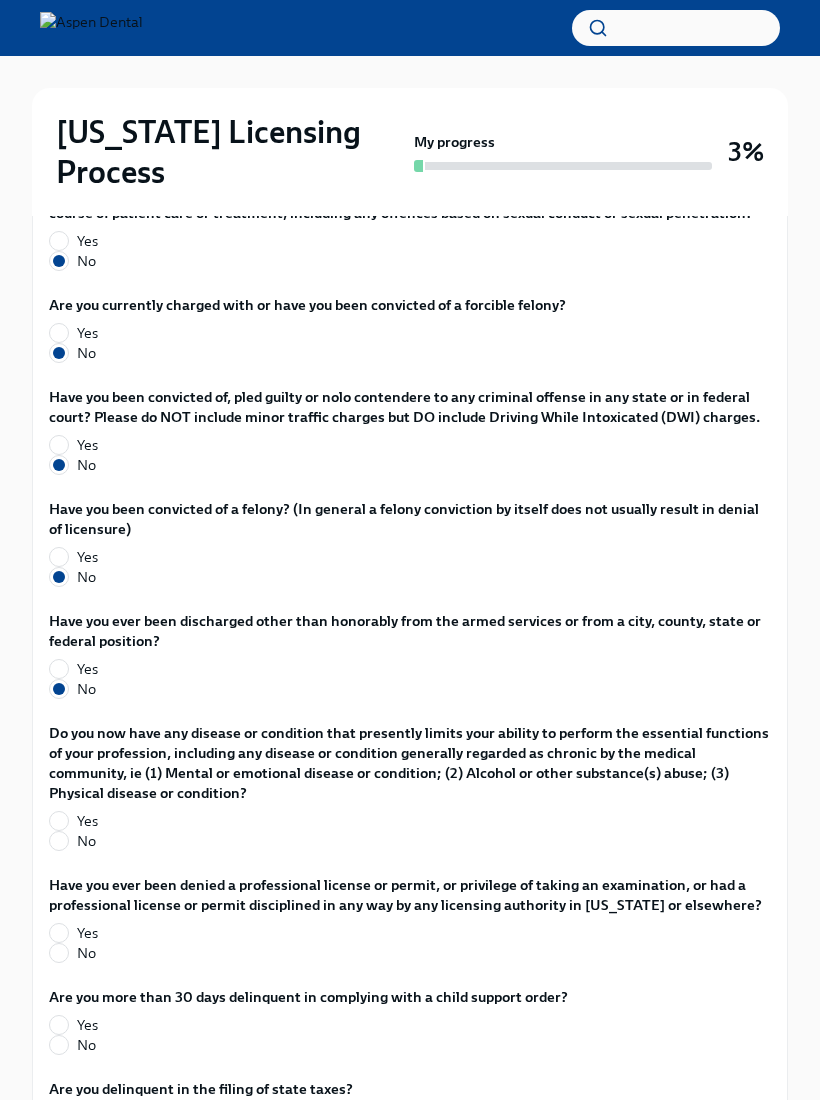 click on "No" at bounding box center (59, 841) 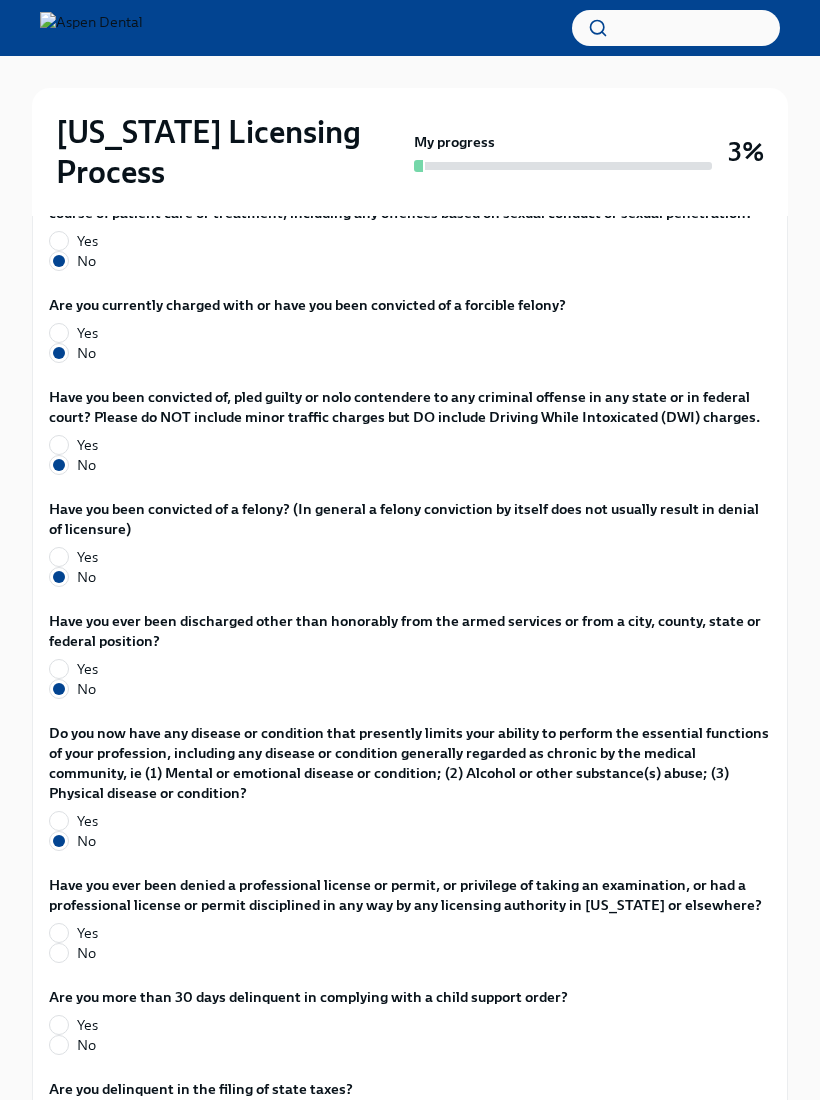 click on "No" at bounding box center [59, 953] 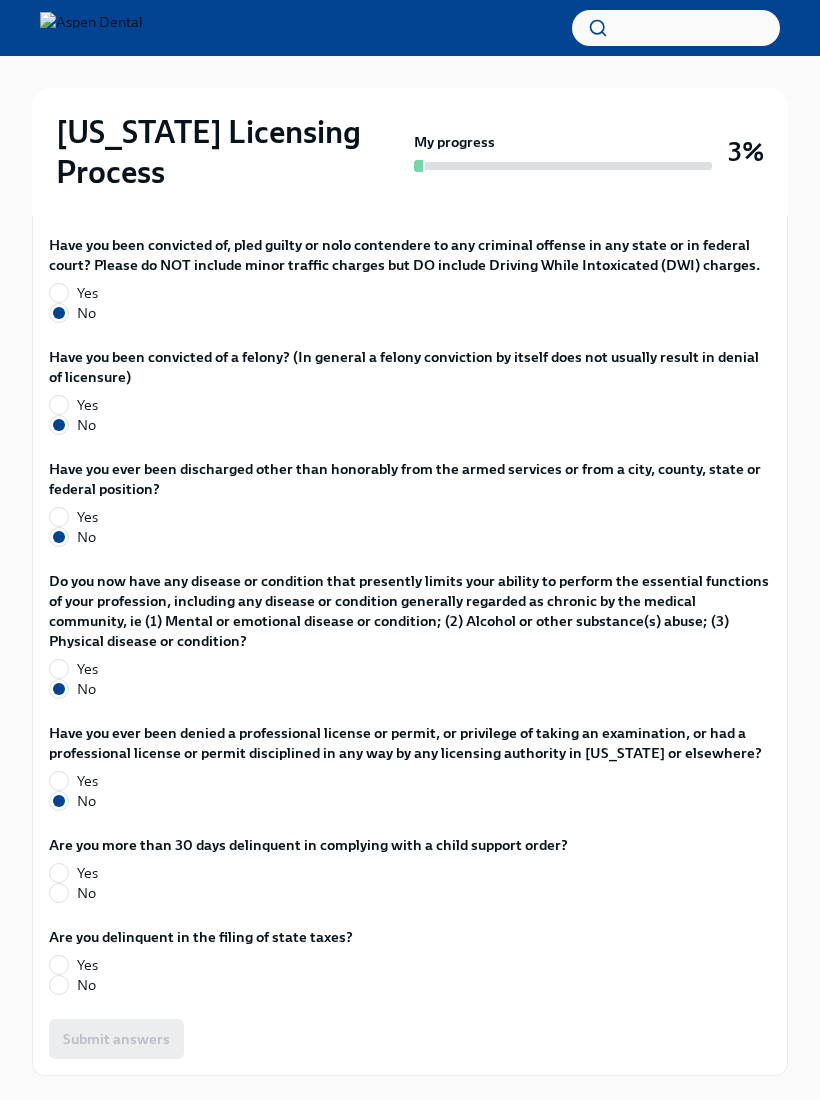 scroll, scrollTop: 3737, scrollLeft: 0, axis: vertical 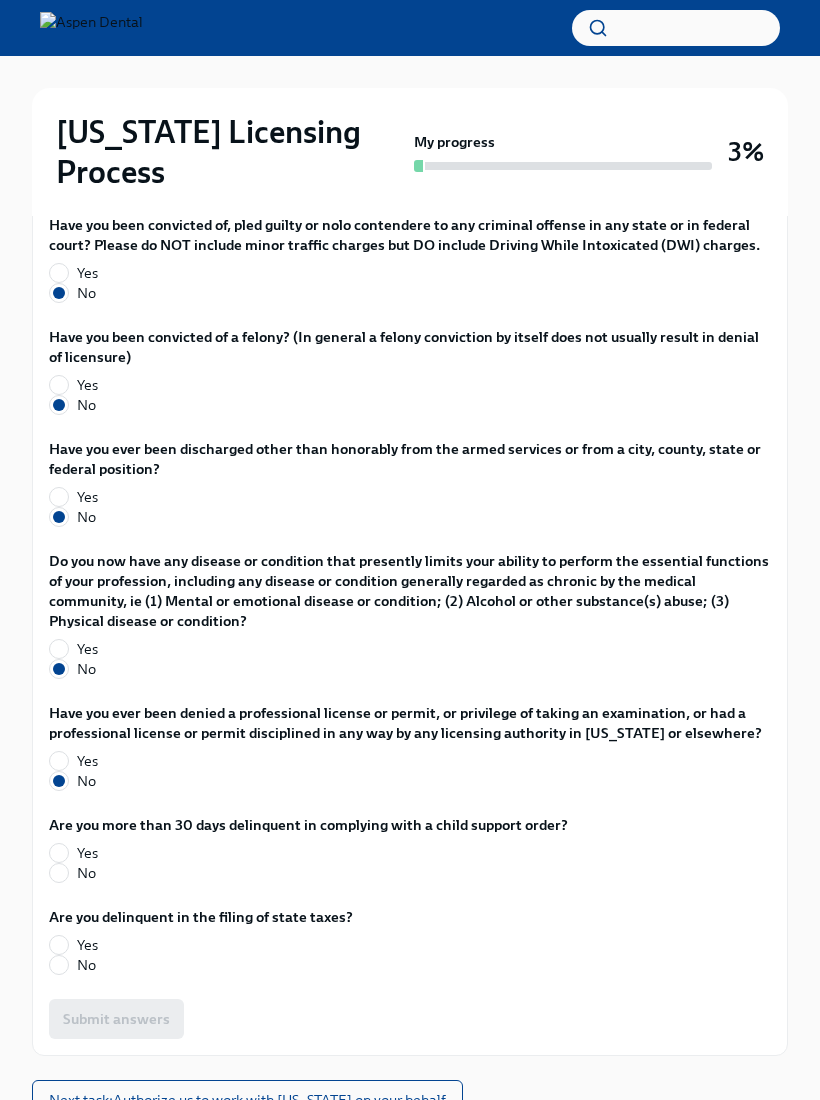 click on "No" at bounding box center (59, 873) 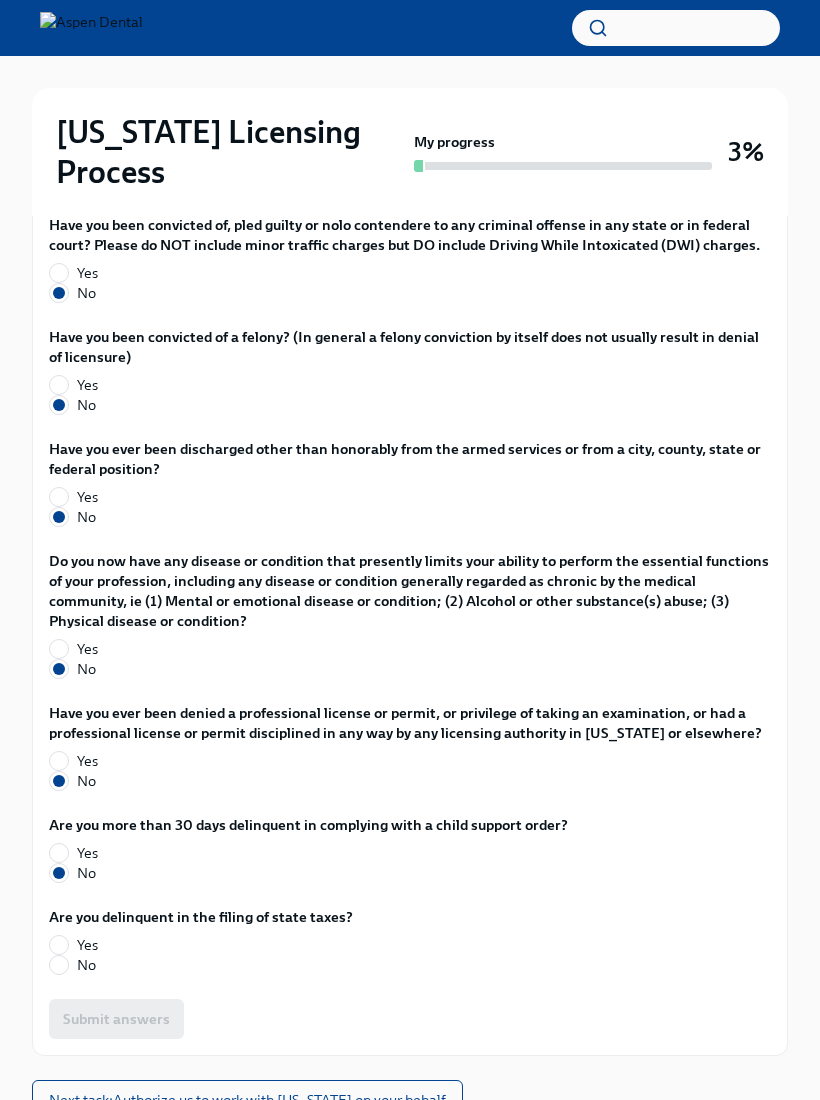 click on "No" at bounding box center [59, 965] 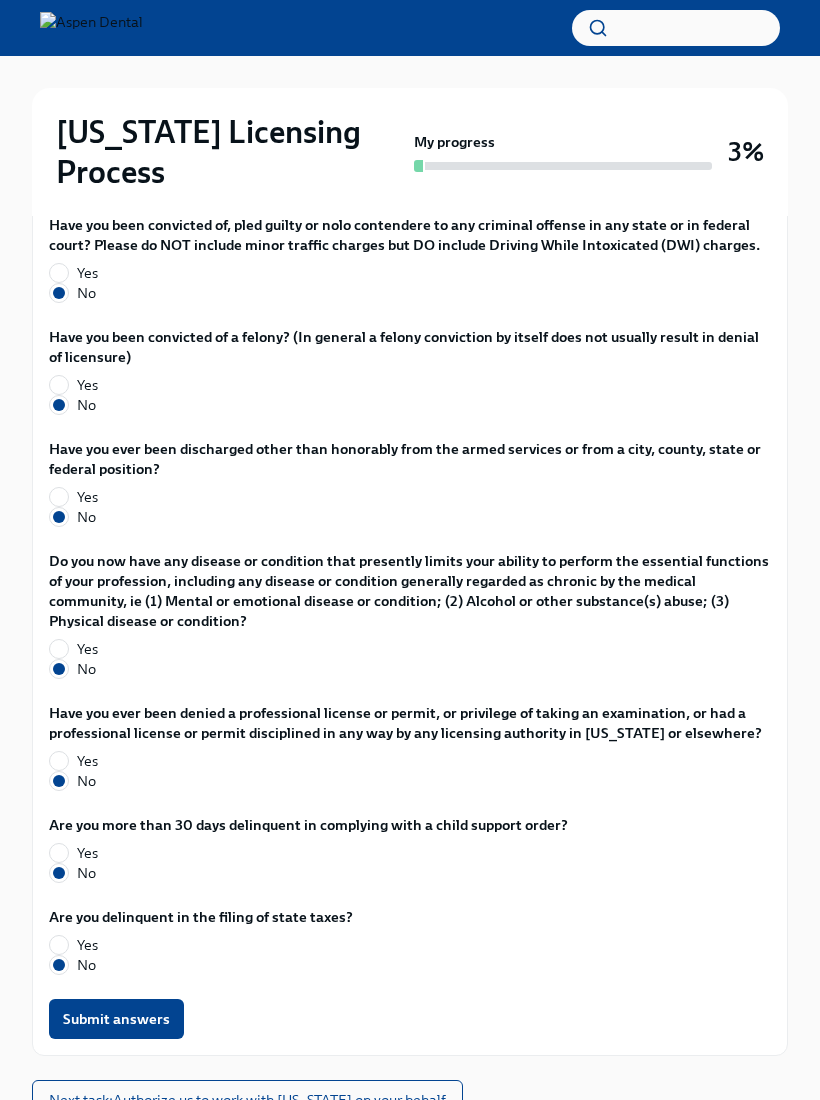 click on "Submit answers" at bounding box center (116, 1019) 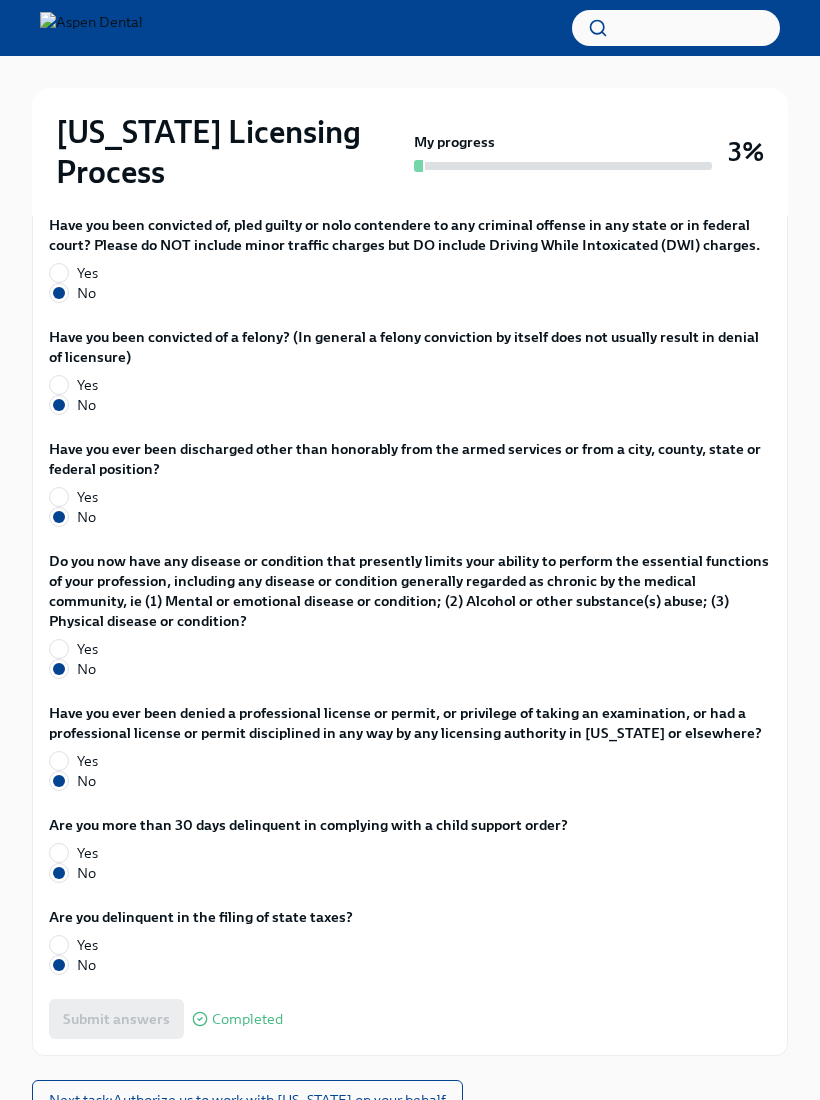 click on "Next task :  Authorize us to work with [US_STATE] on your behalf" at bounding box center (247, 1100) 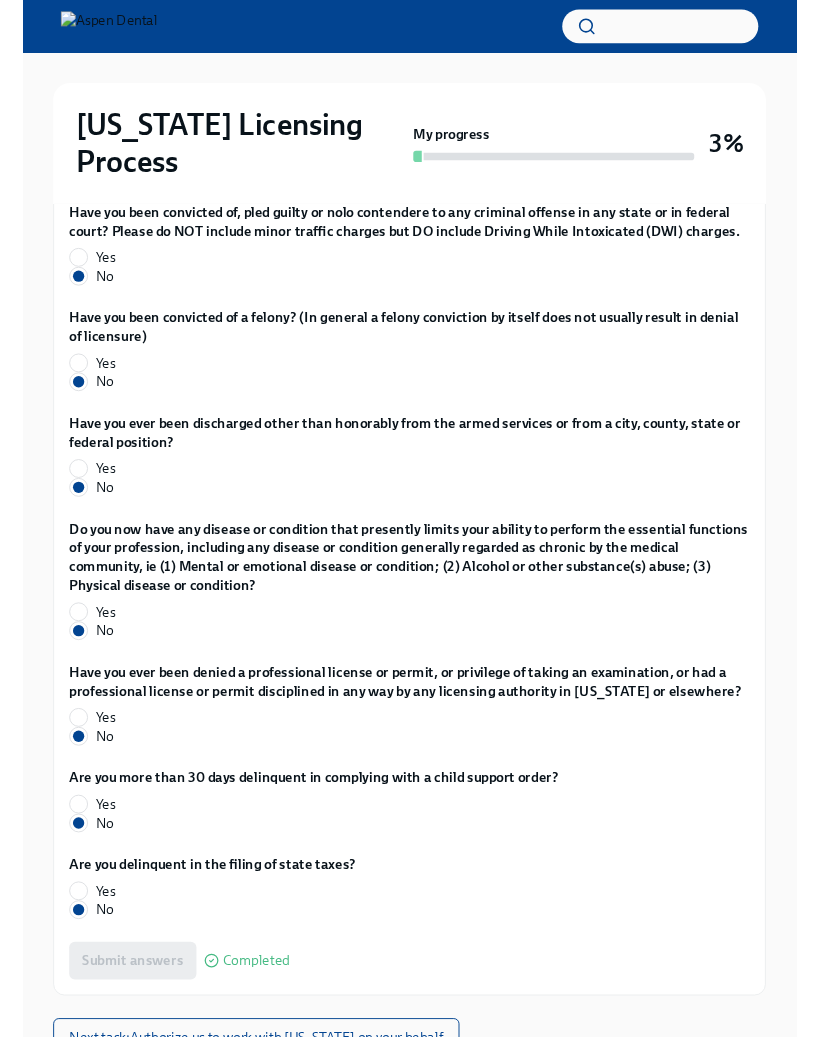 scroll, scrollTop: 0, scrollLeft: 0, axis: both 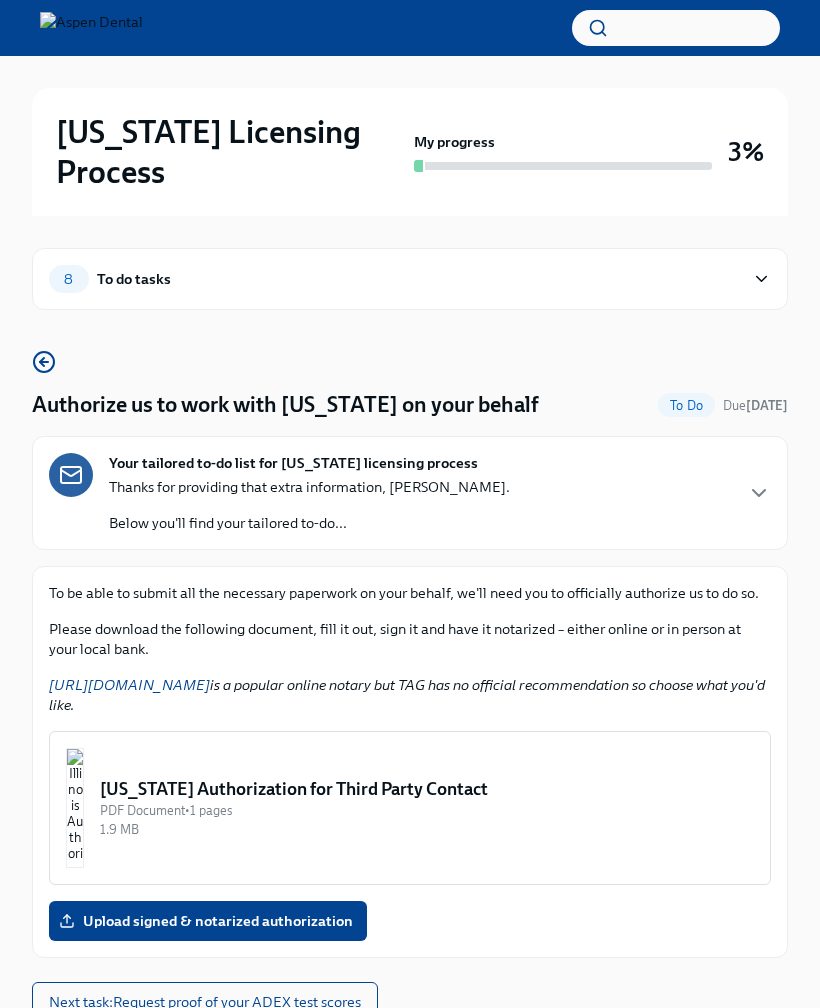 click 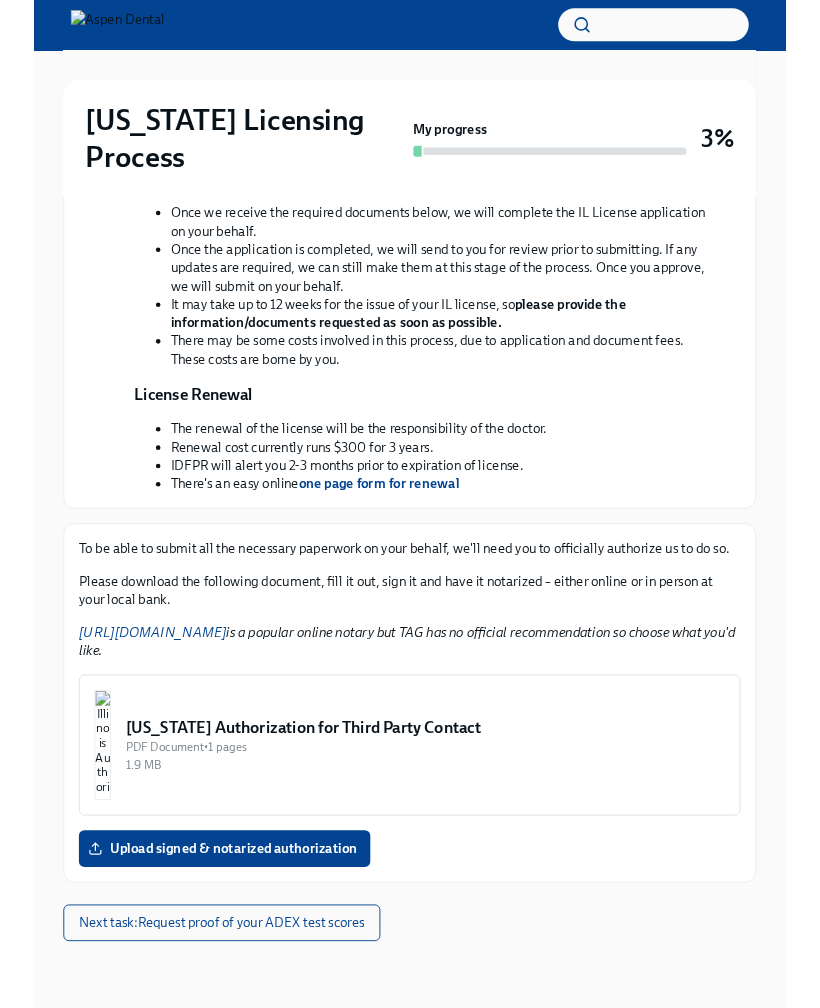 scroll, scrollTop: 725, scrollLeft: 0, axis: vertical 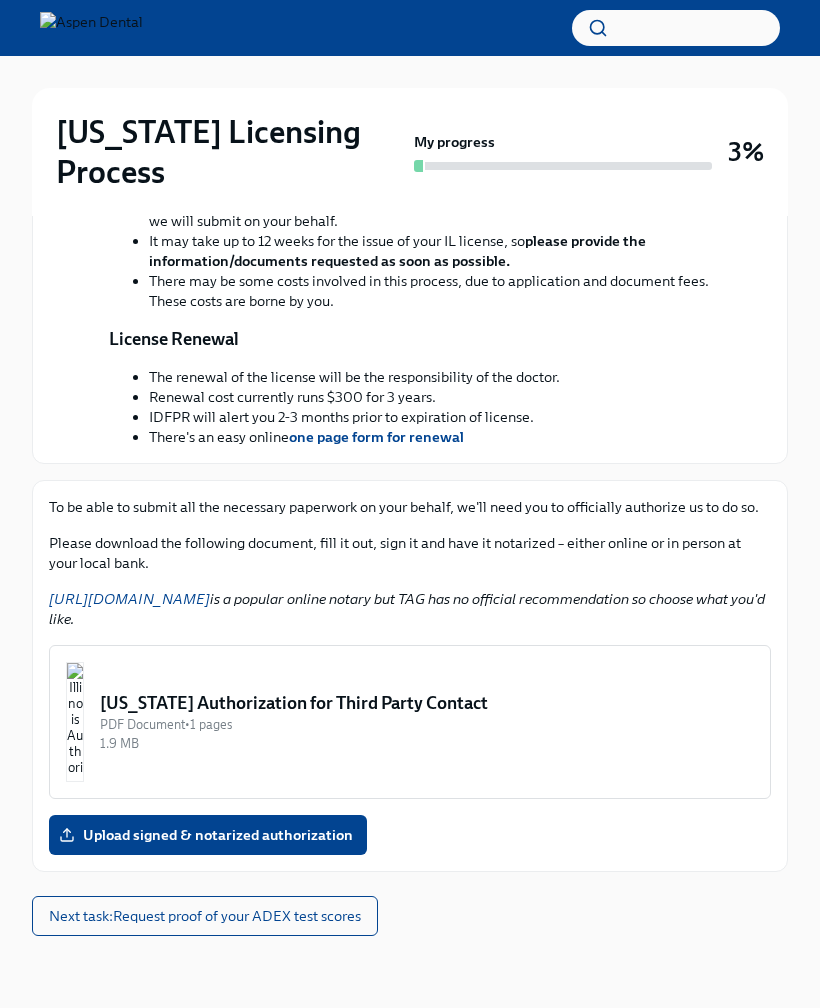 click on "[US_STATE] Authorization for Third Party Contact" at bounding box center [427, 703] 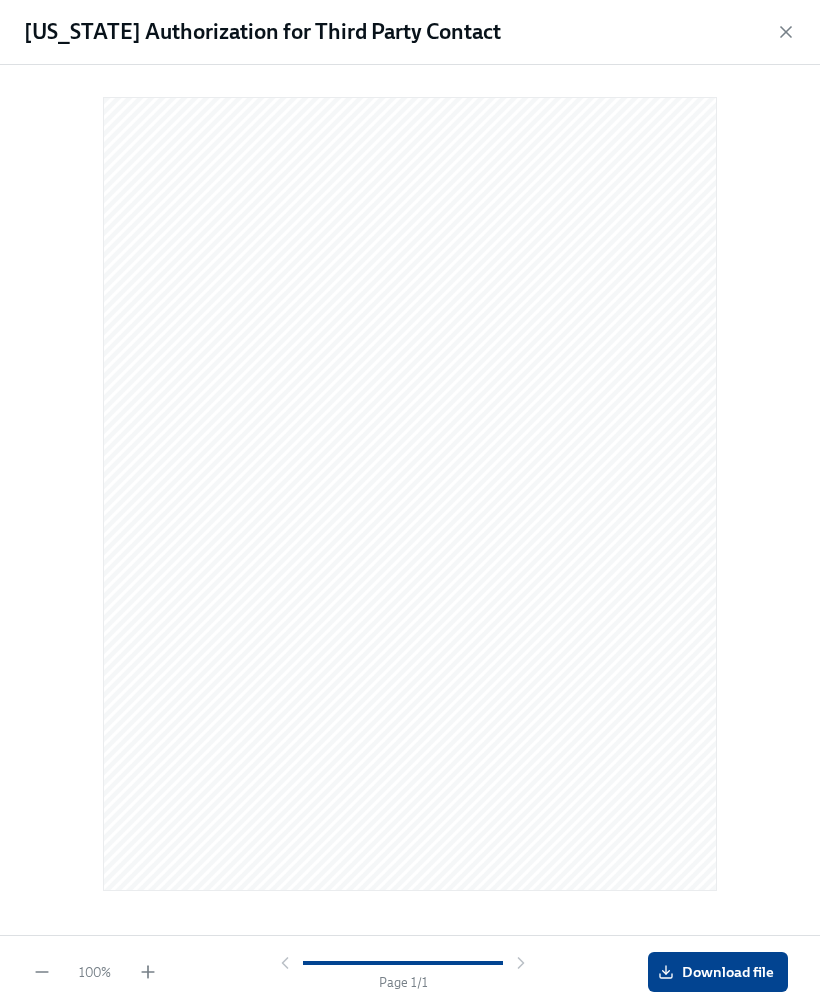 click on "Download file" at bounding box center [718, 972] 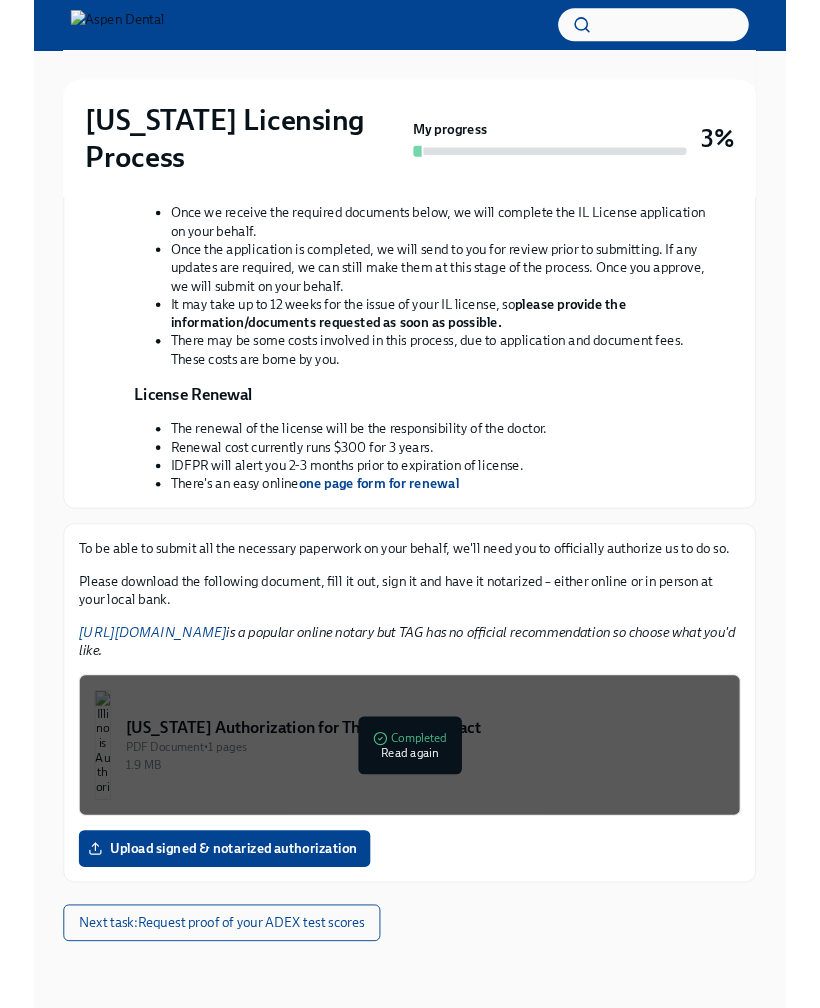 scroll, scrollTop: 633, scrollLeft: 0, axis: vertical 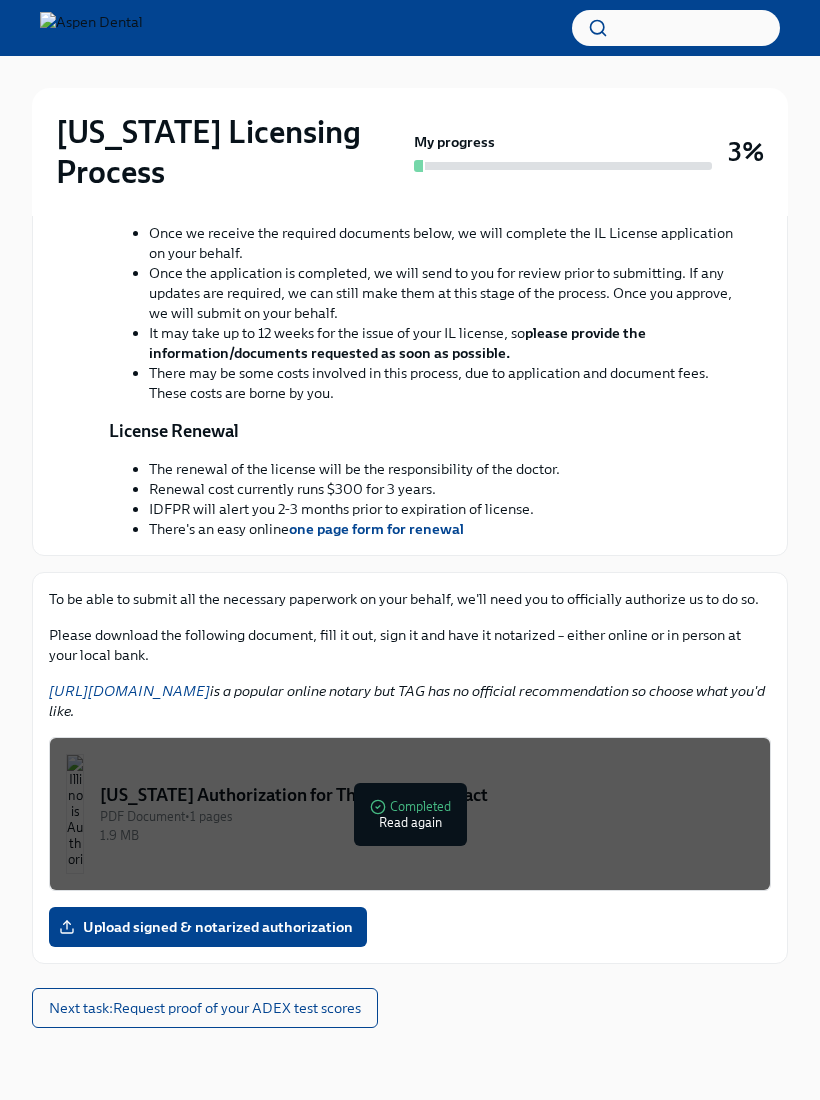 click on "Next task :  Request proof of your ADEX test scores" at bounding box center (205, 1008) 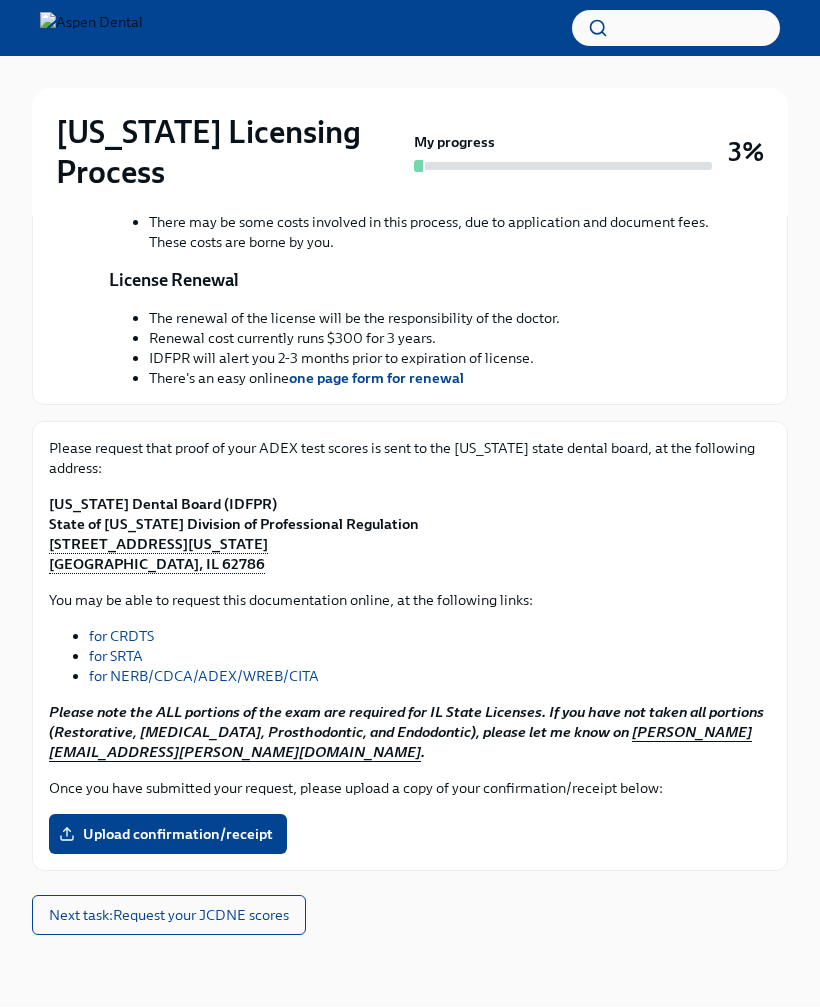 scroll, scrollTop: 783, scrollLeft: 0, axis: vertical 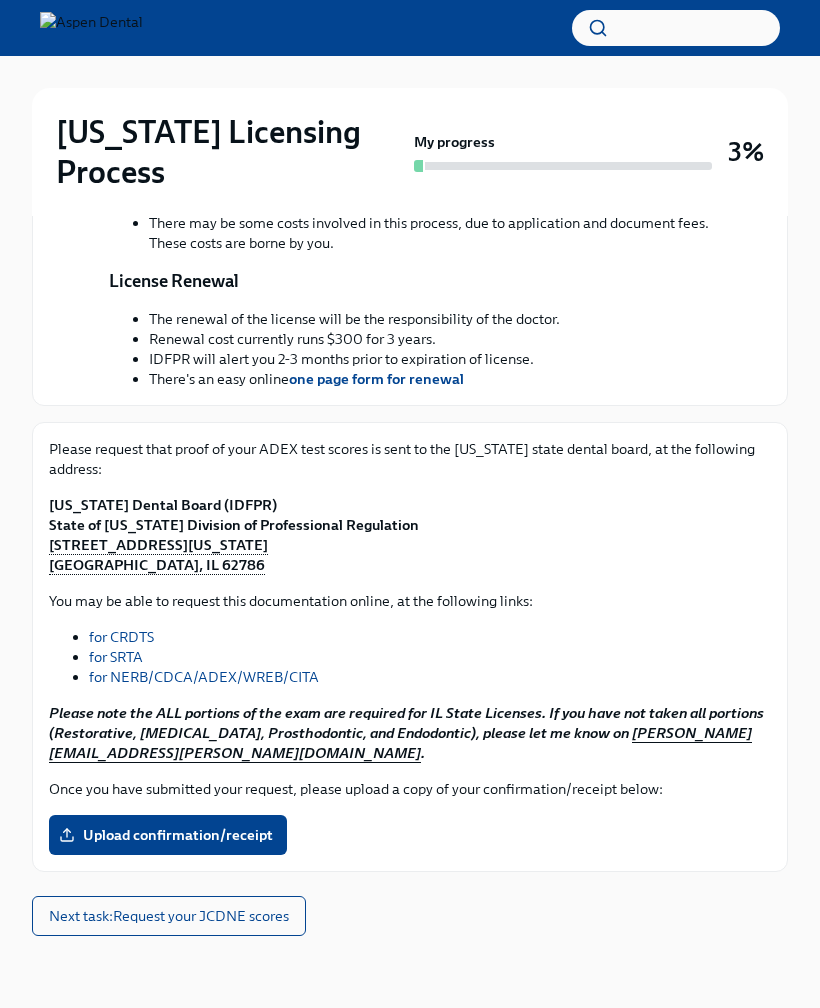 click on "for NERB/CDCA/ADEX/WREB/CITA" at bounding box center (204, 677) 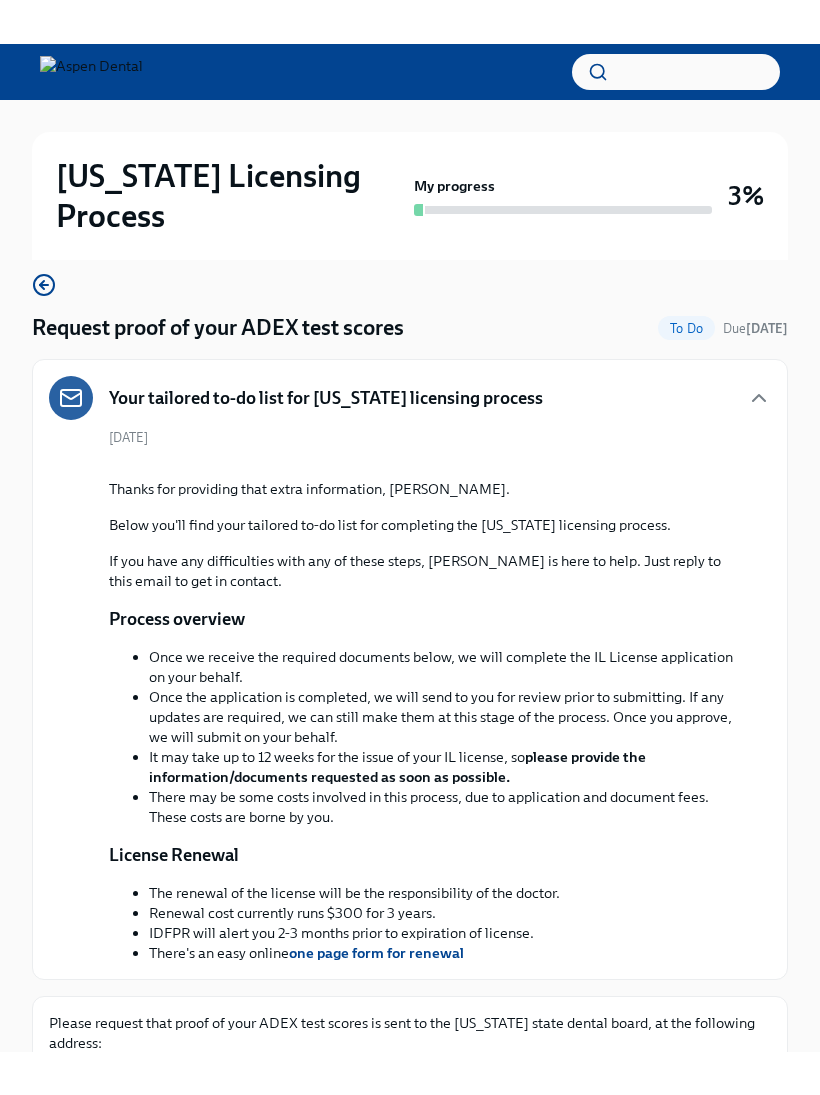 scroll, scrollTop: 0, scrollLeft: 0, axis: both 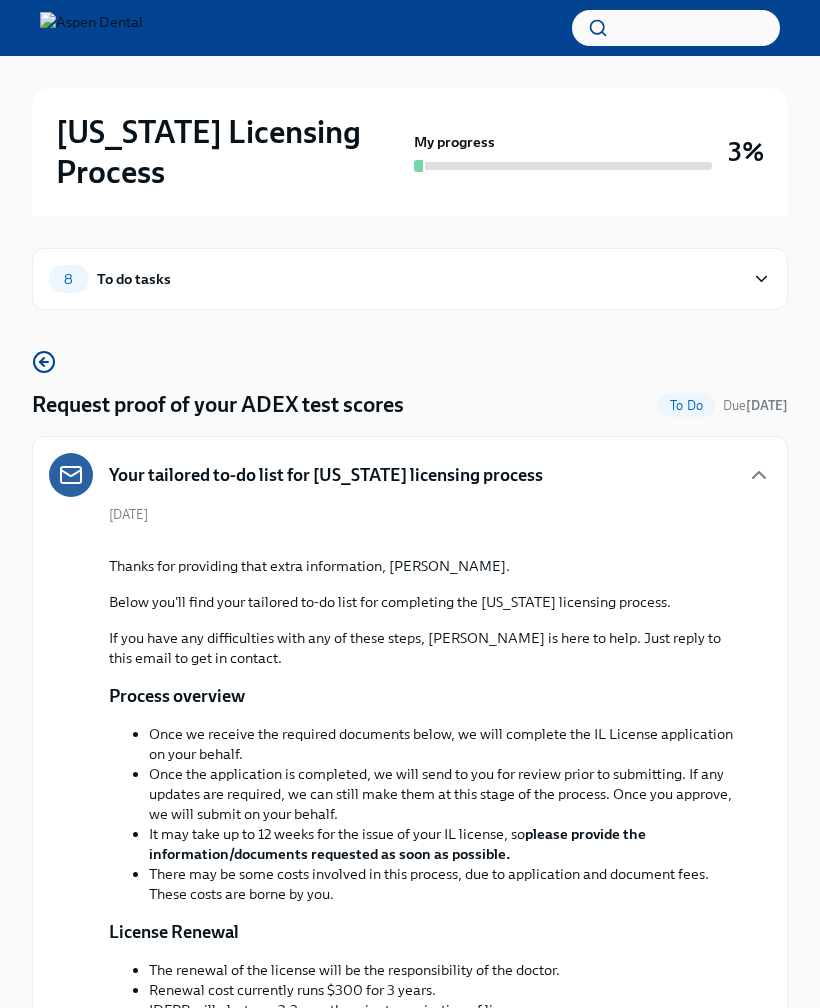 click on "[US_STATE] Licensing Process" at bounding box center (231, 152) 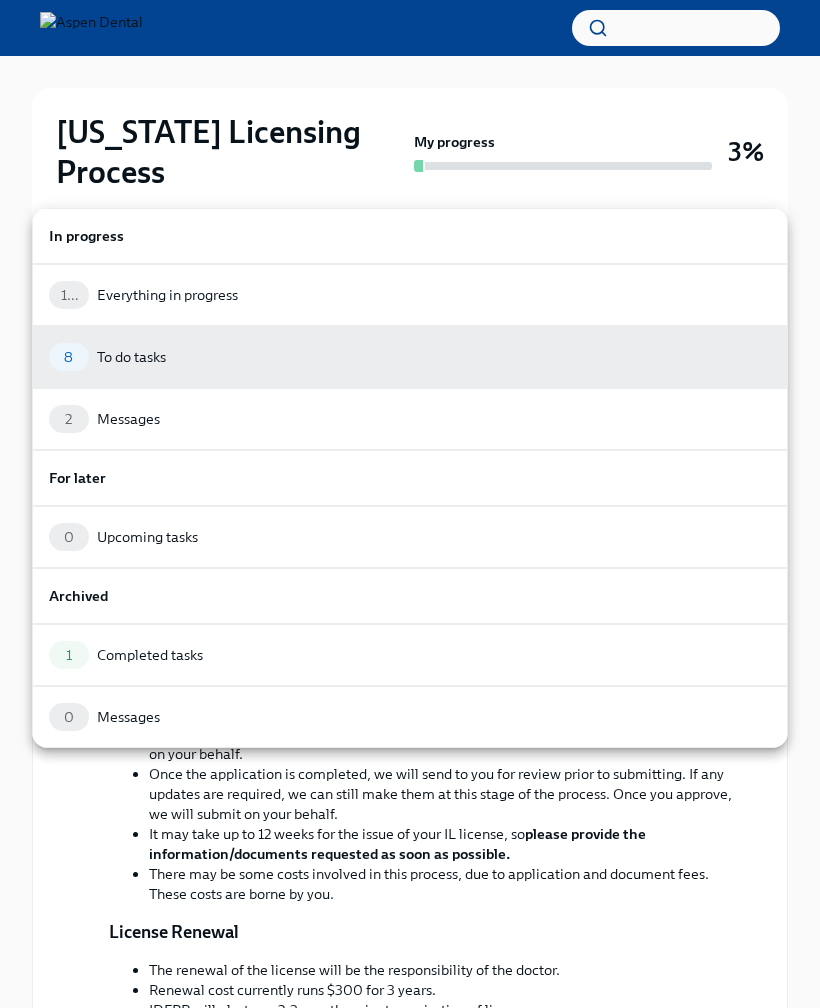 click on "Everything in progress" at bounding box center (167, 295) 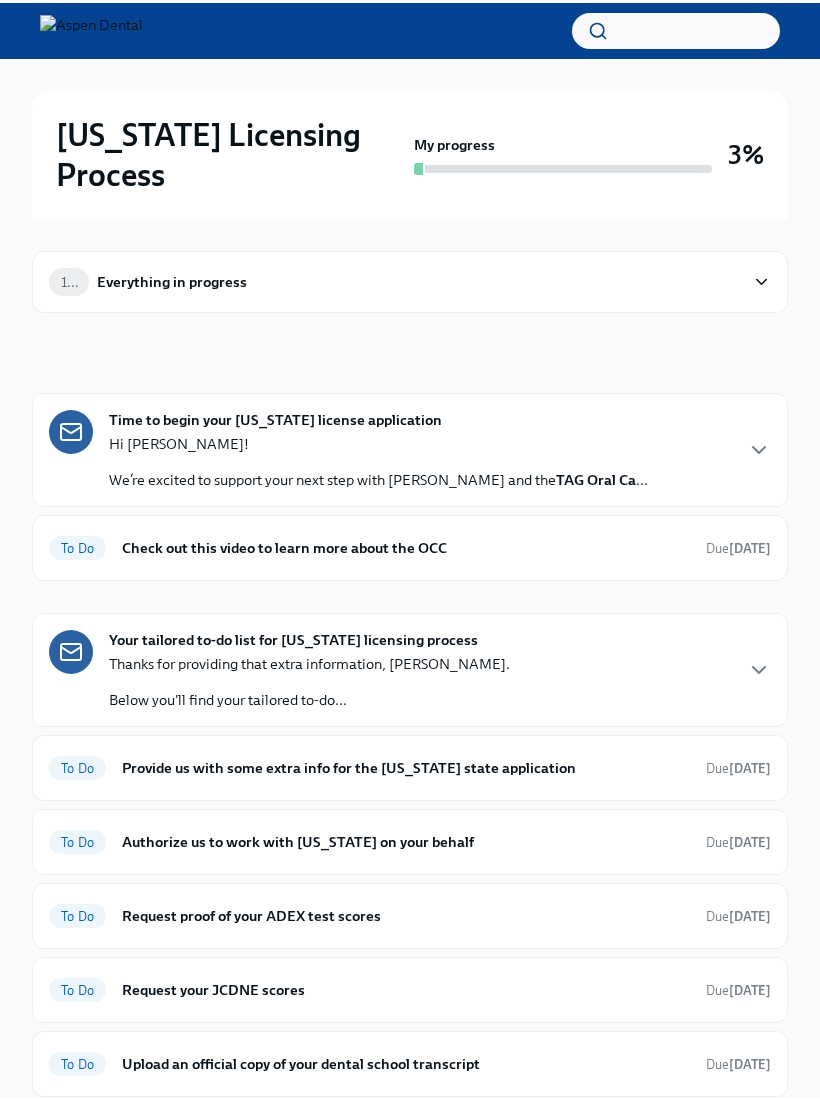 scroll, scrollTop: 4, scrollLeft: 0, axis: vertical 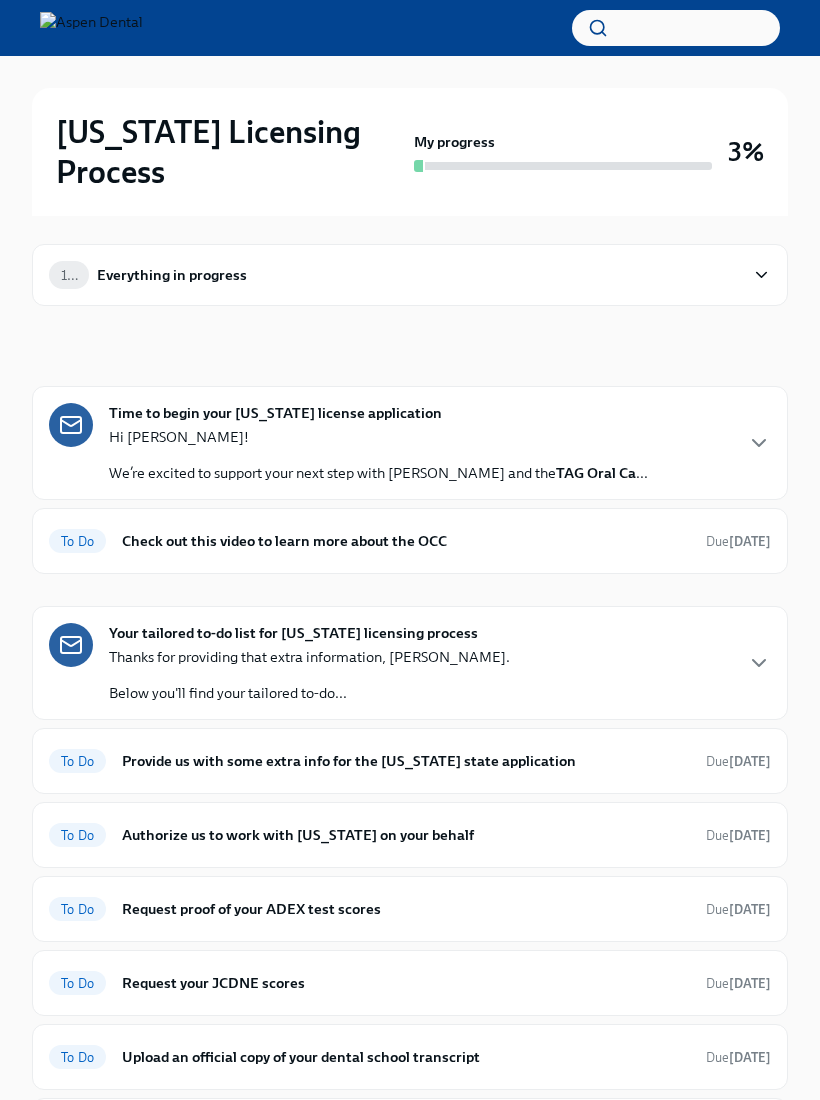 click on "Provide us with some extra info for the [US_STATE] state application" at bounding box center [406, 761] 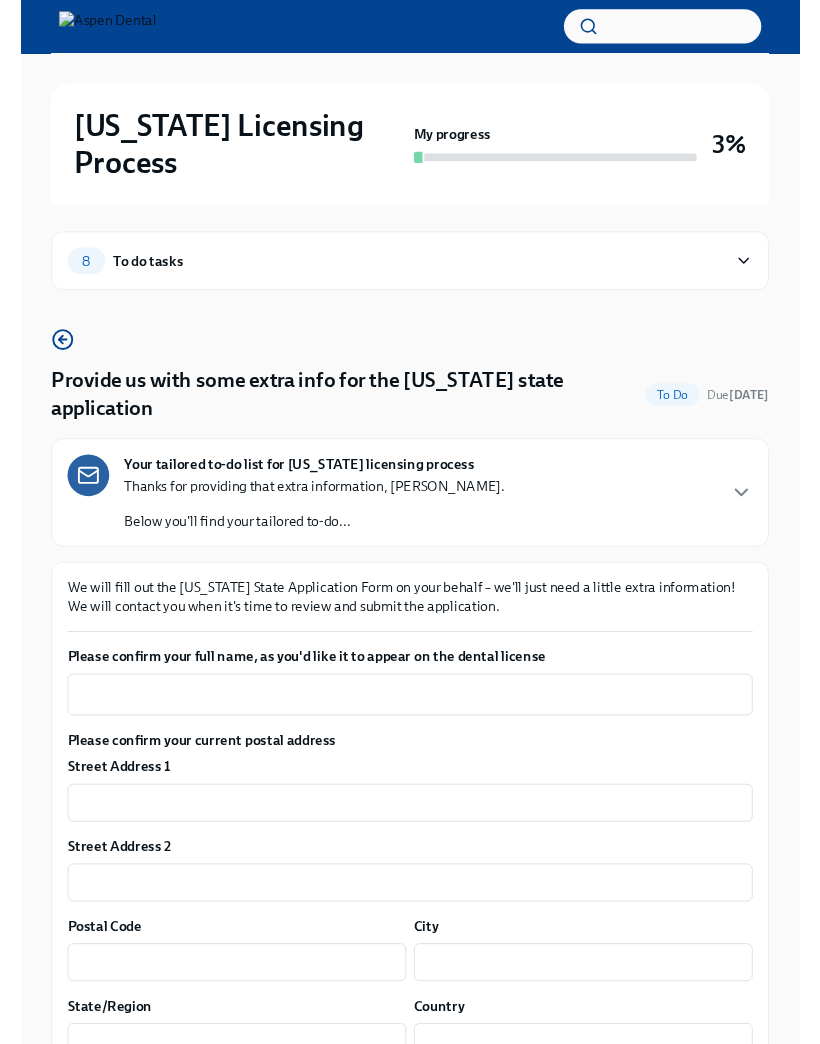 scroll, scrollTop: 96, scrollLeft: 0, axis: vertical 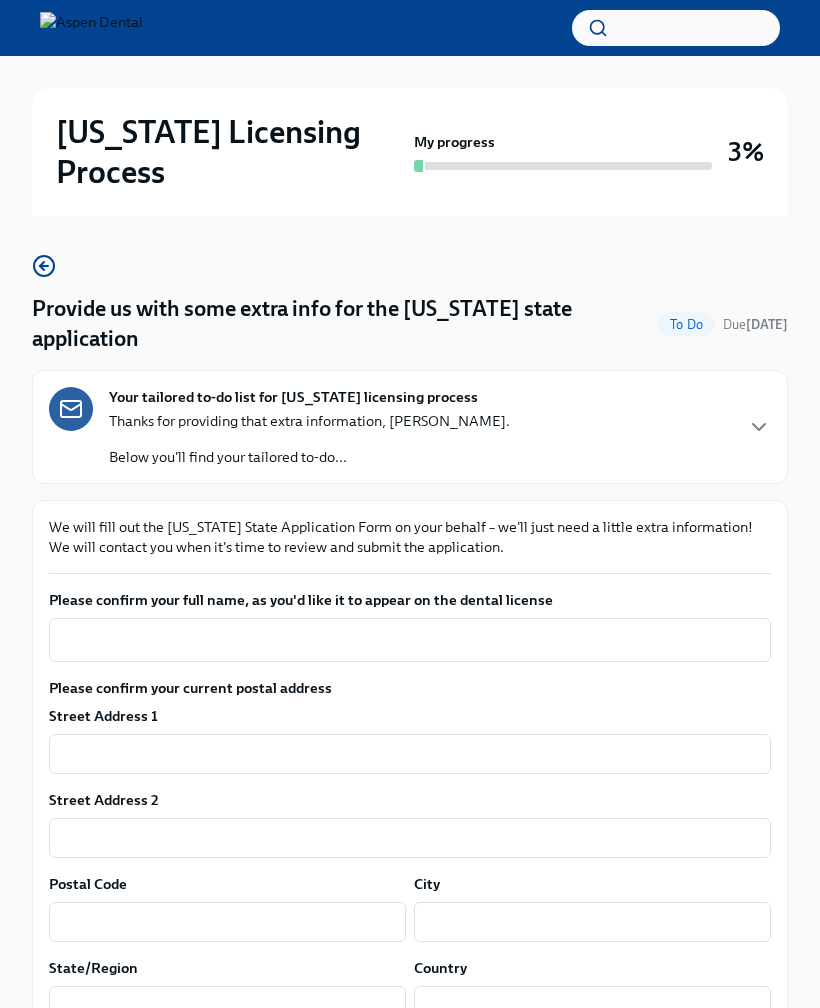click on "Provide us with some extra info for the [US_STATE] state application To Do Due  [DATE] Your tailored to-do list for [US_STATE] licensing process Thanks for providing that extra information, [PERSON_NAME].
Below you'll find your tailored to-do... We will fill out the [US_STATE] State Application Form on your behalf – we'll just need a little extra information!
We will contact you when it's time to review and submit the application. Please confirm your full name, as you'd like it to appear on the dental license x ​ Please confirm your current postal address Street Address 1 ​ Street Address 2 ​ Postal Code ​ City ​ State/Region ​ Country ​ Please confirm your date of birth (MM/DD/YYYY) x ​ What is your gender? [DEMOGRAPHIC_DATA] Man Prefer not to disclose What are the City, State, and Country of your birth? x ​ What is your Social Security Number? x ​ Which Ethnicity best describes you: ​ ​ What is the license number for your current dental license? x ​ Submit answers High School Name x ​ x x" at bounding box center (410, 2475) 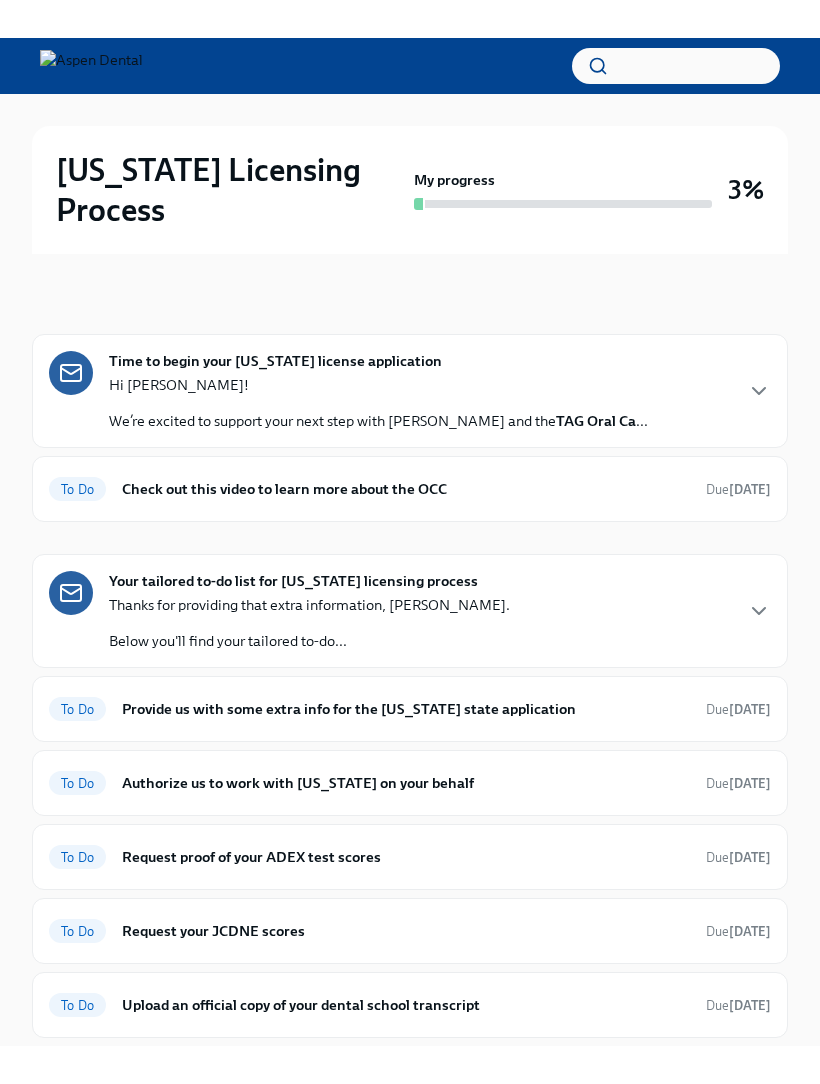 scroll, scrollTop: 0, scrollLeft: 0, axis: both 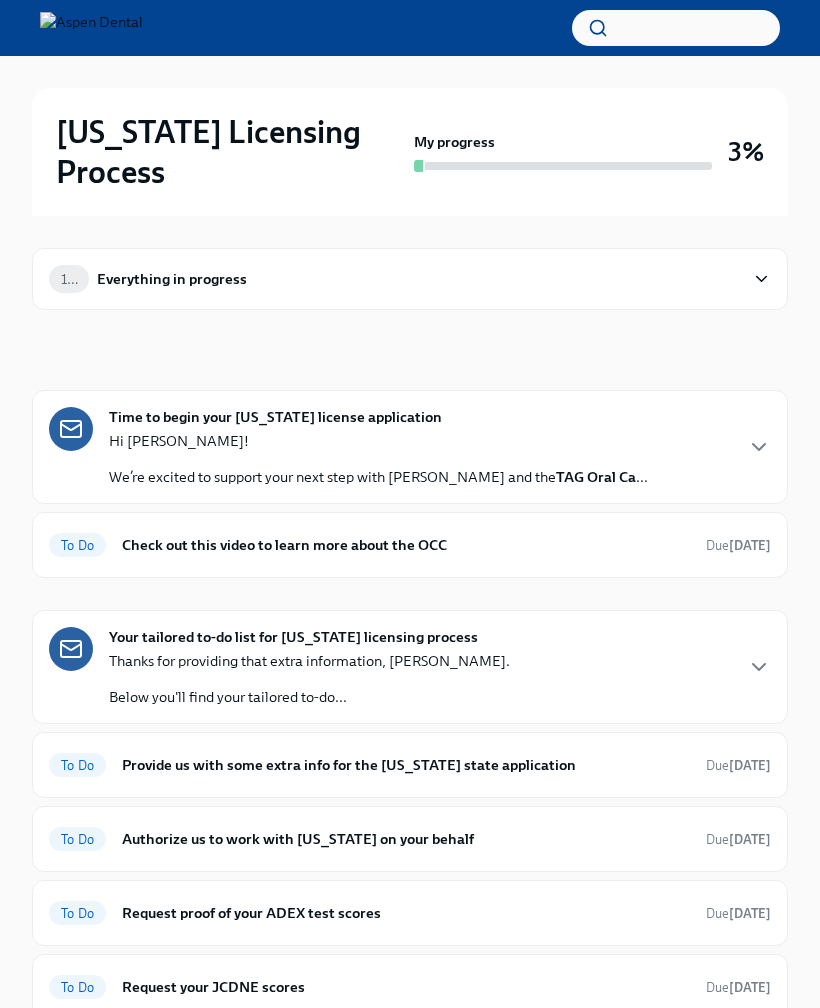 click 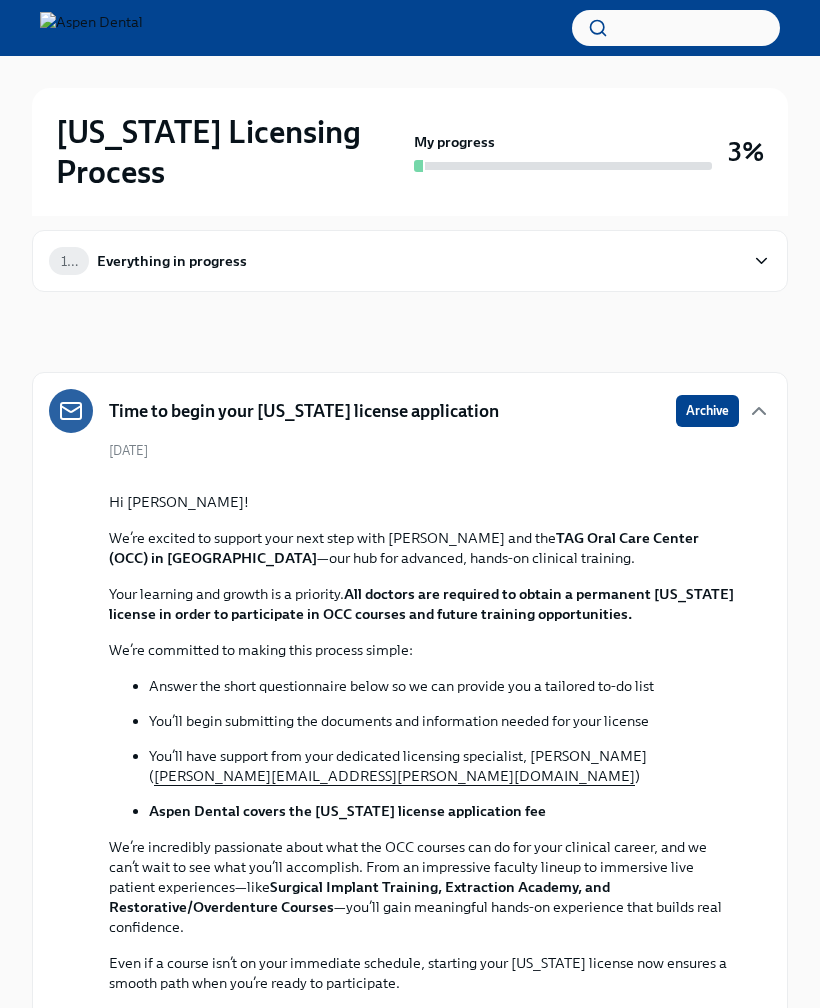 scroll, scrollTop: 0, scrollLeft: 0, axis: both 